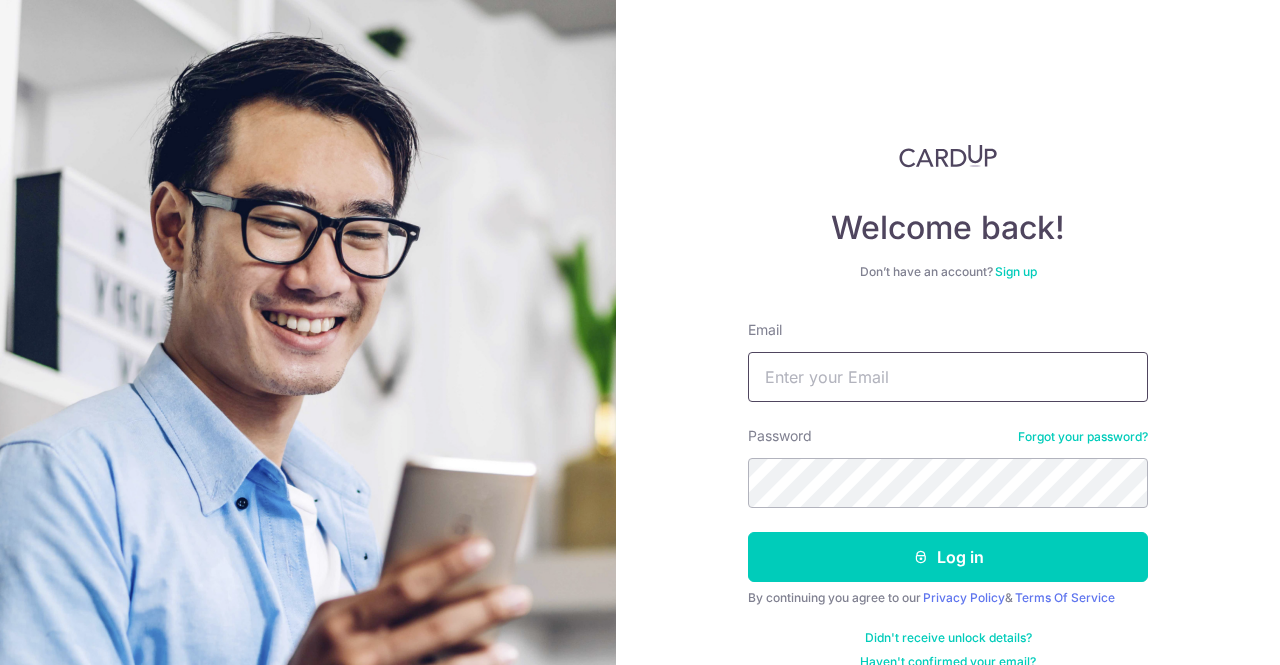 scroll, scrollTop: 0, scrollLeft: 0, axis: both 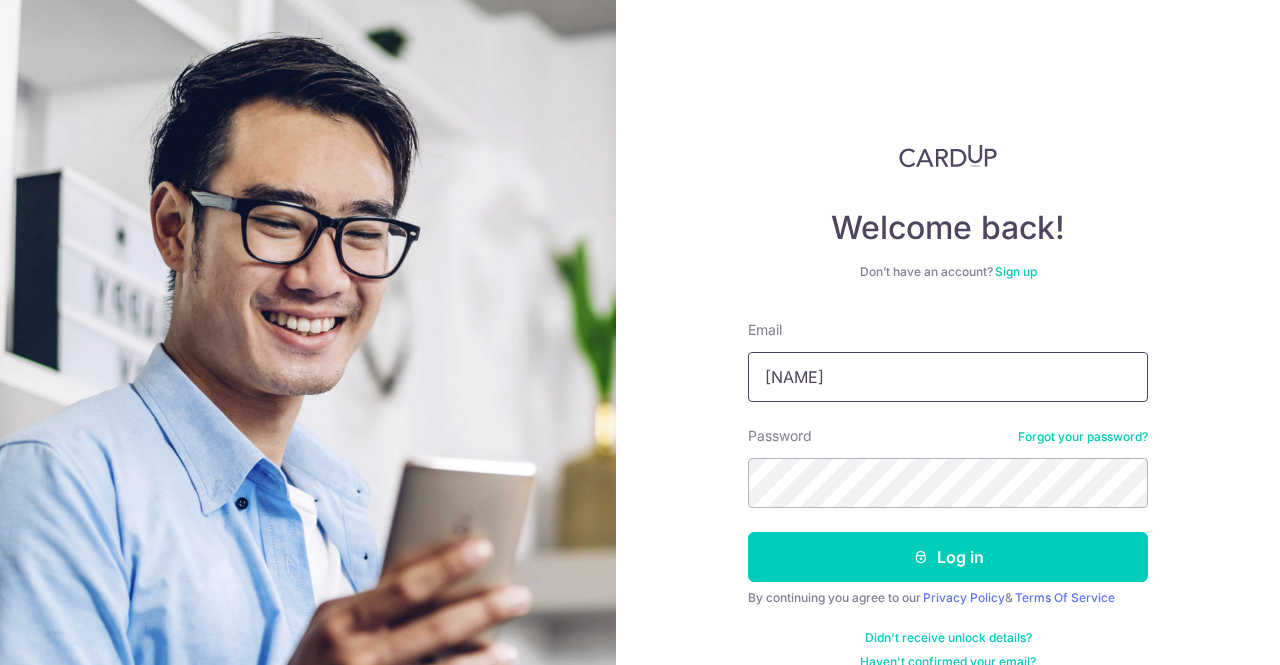 type on "[EMAIL]" 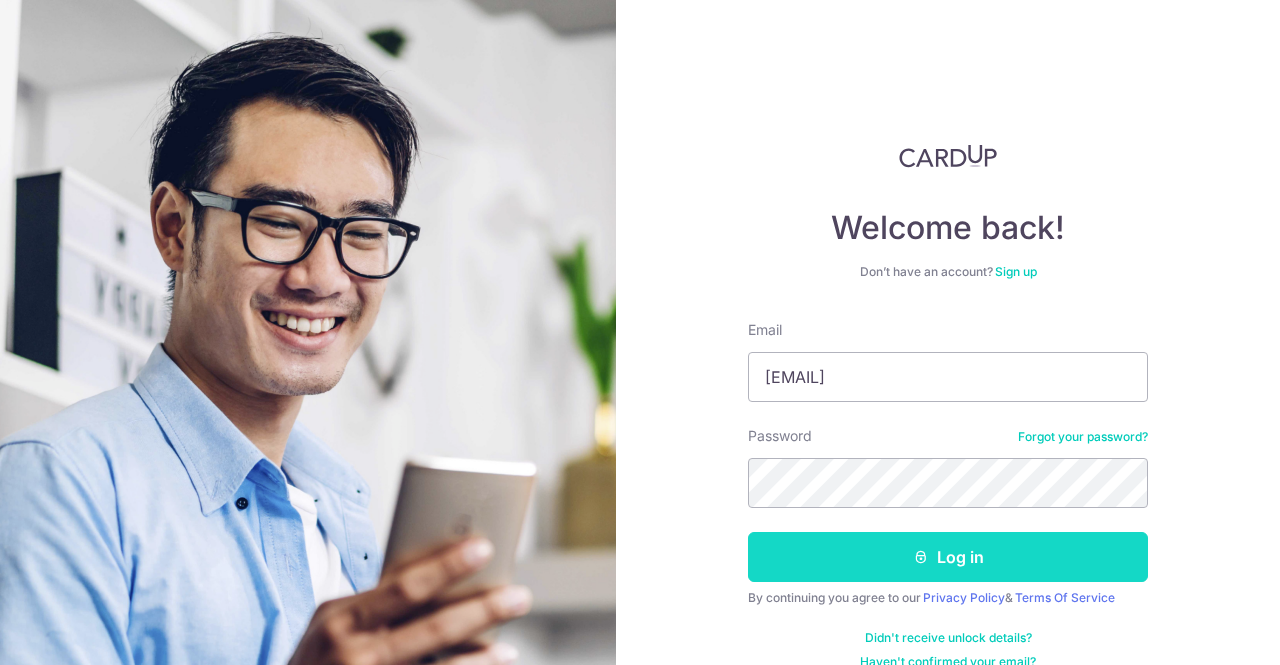 click on "Log in" at bounding box center [948, 557] 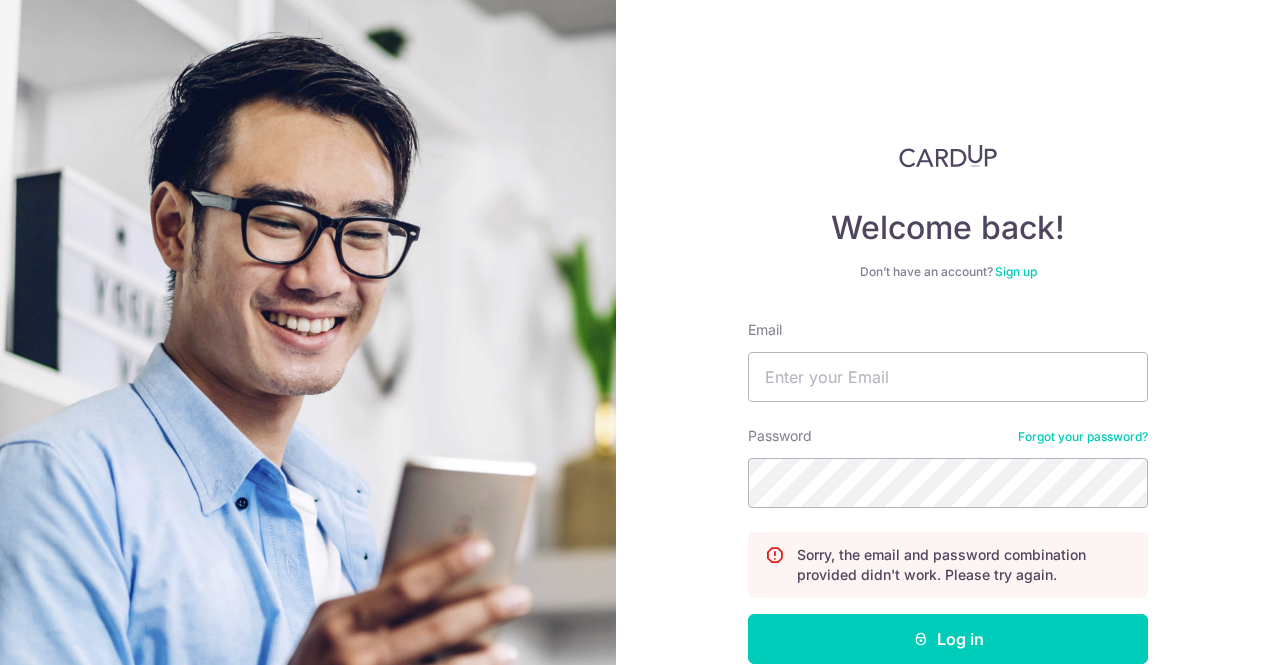 scroll, scrollTop: 0, scrollLeft: 0, axis: both 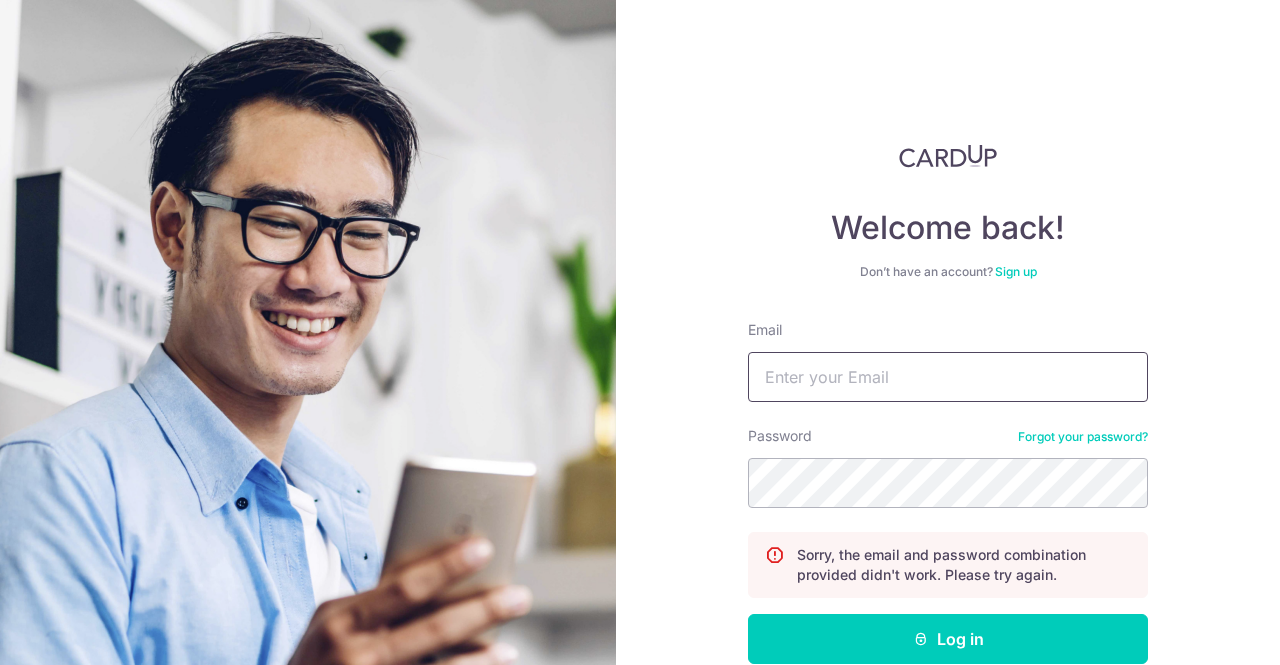 click on "Email" at bounding box center [948, 377] 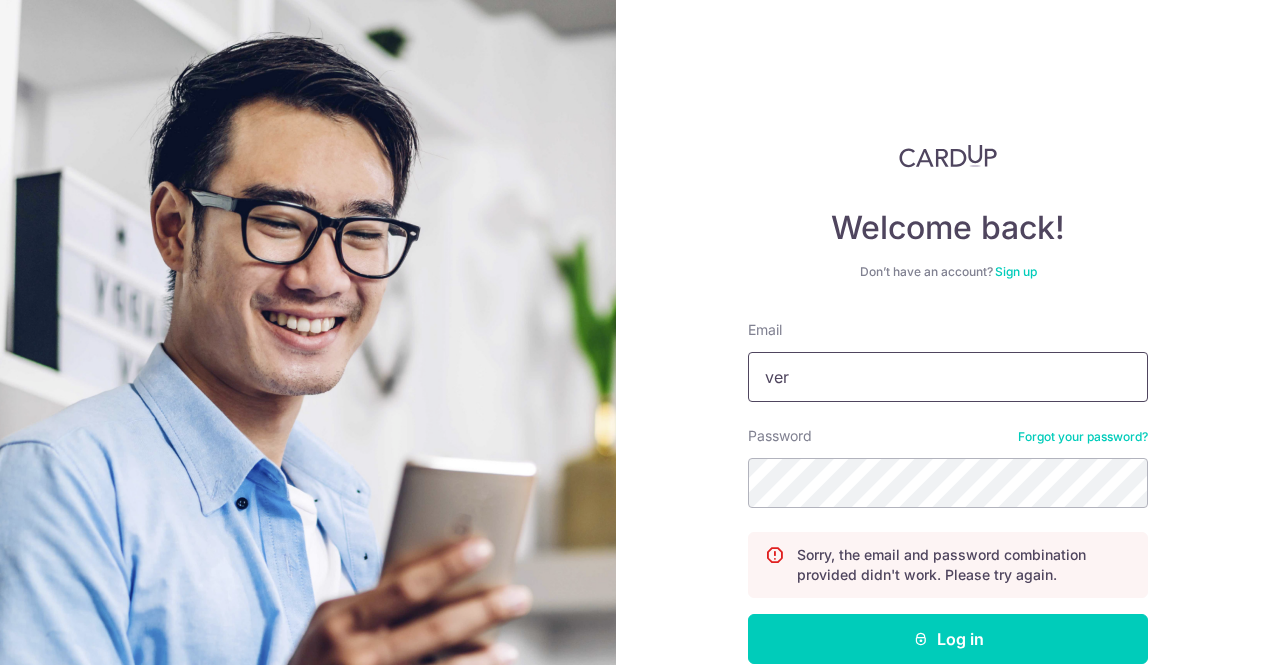 type on "[EMAIL]" 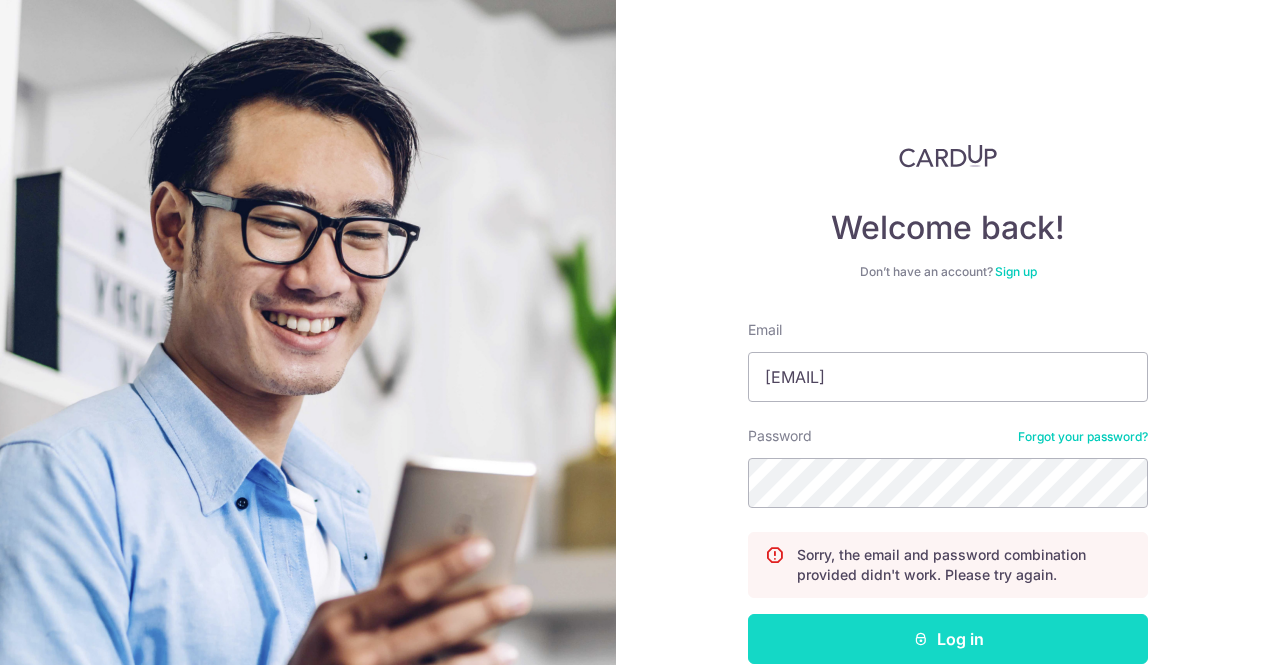 click on "Log in" at bounding box center (948, 639) 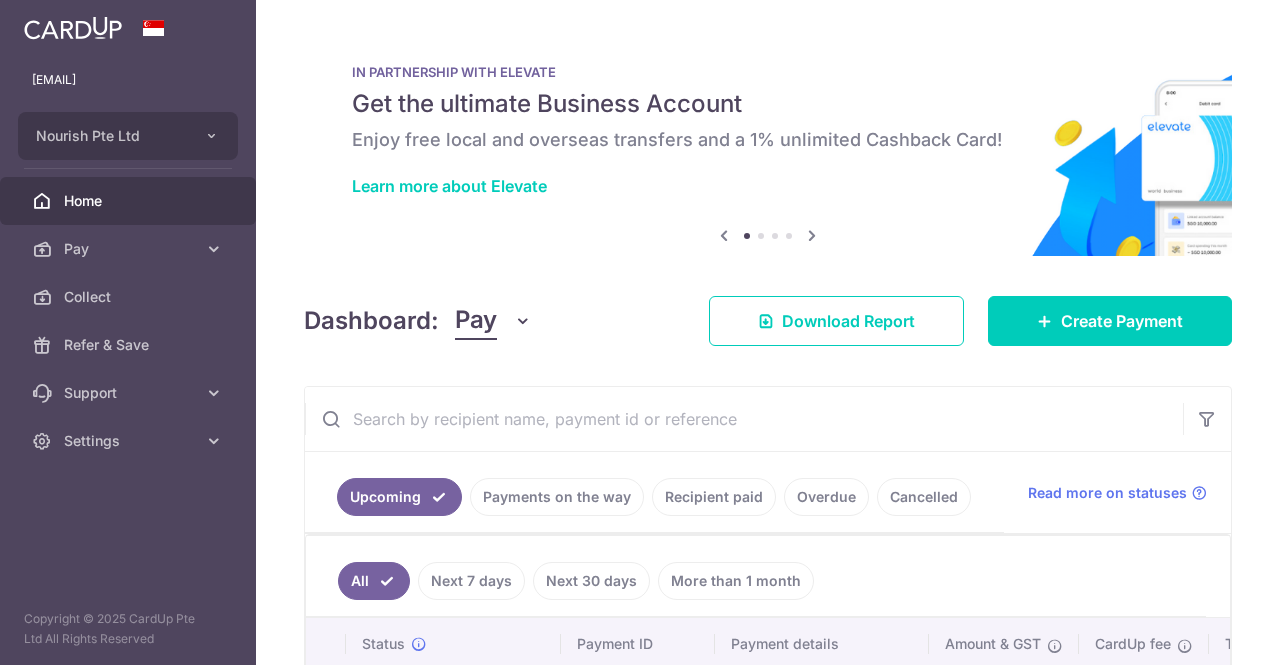 scroll, scrollTop: 0, scrollLeft: 0, axis: both 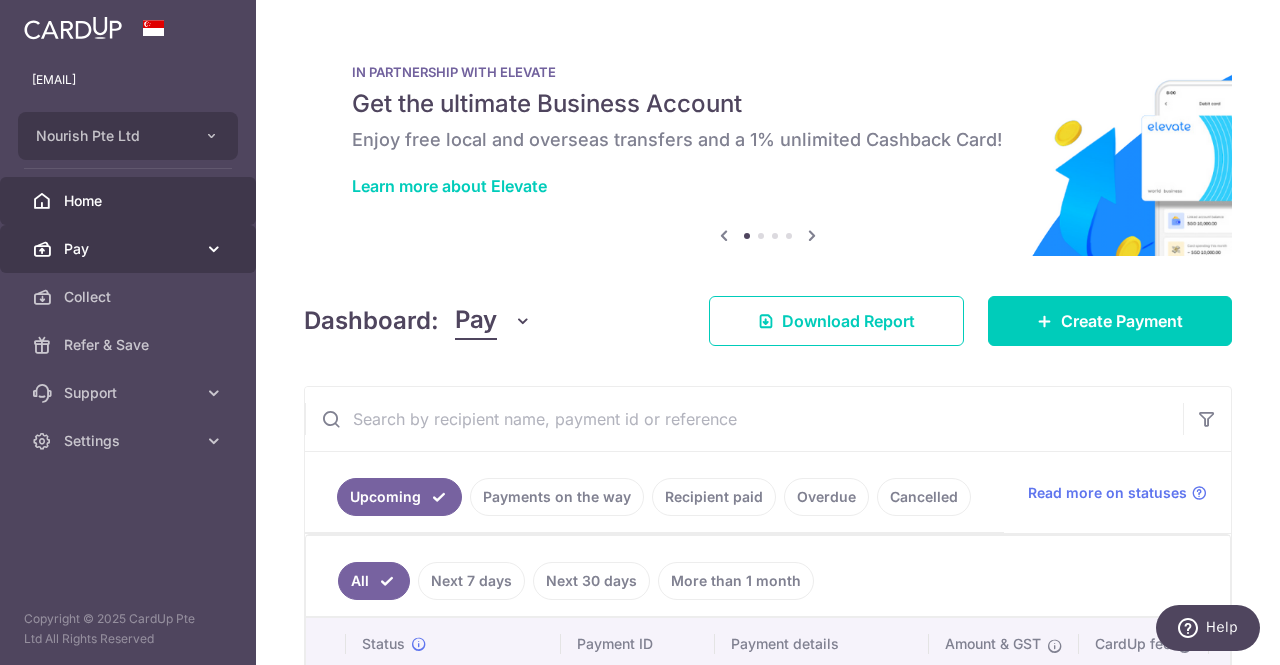 click on "Pay" at bounding box center [128, 249] 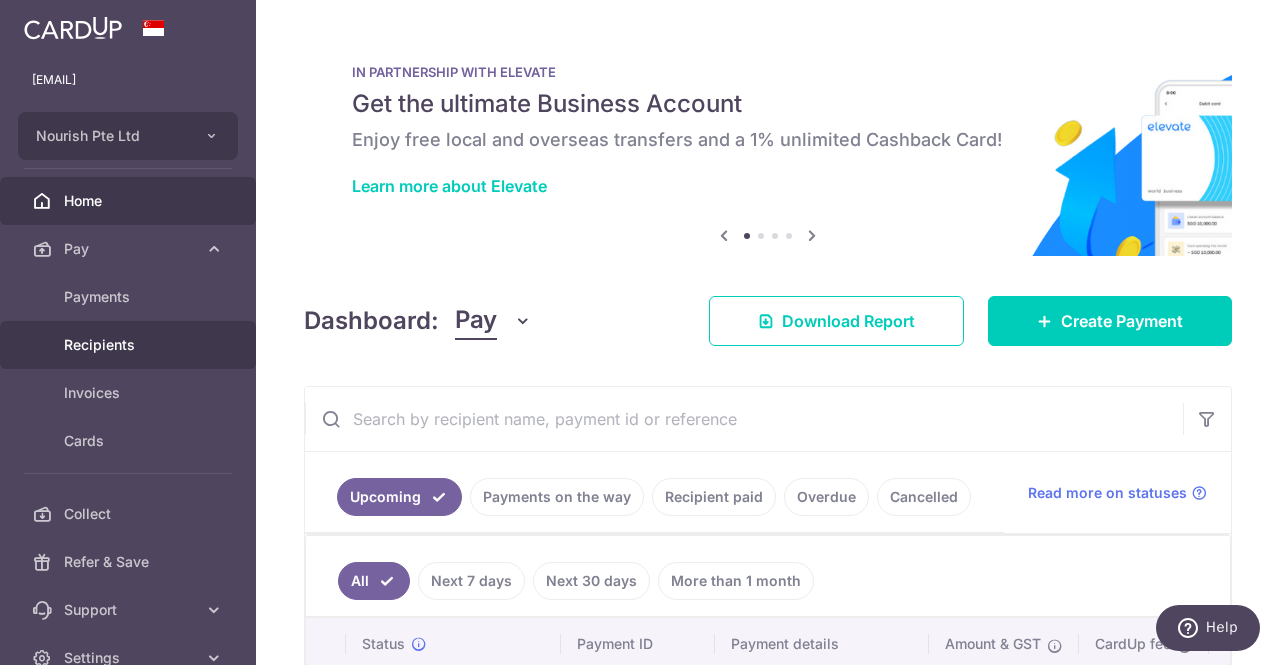 click on "Recipients" at bounding box center [128, 345] 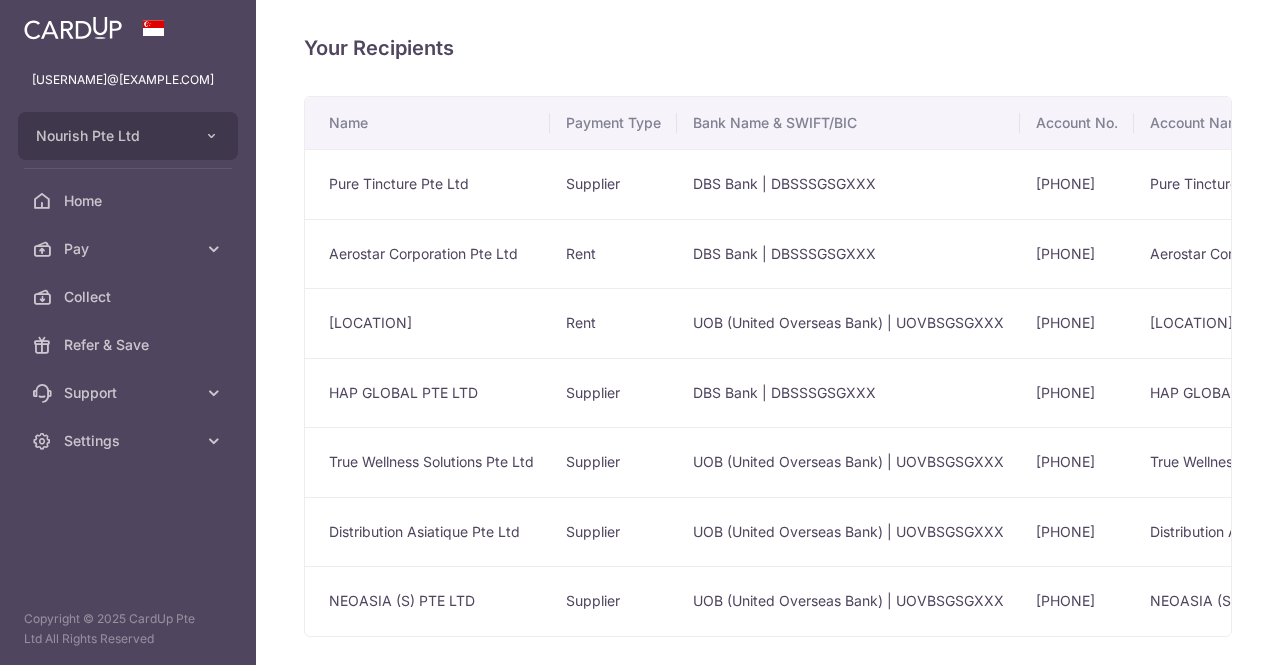 scroll, scrollTop: 0, scrollLeft: 0, axis: both 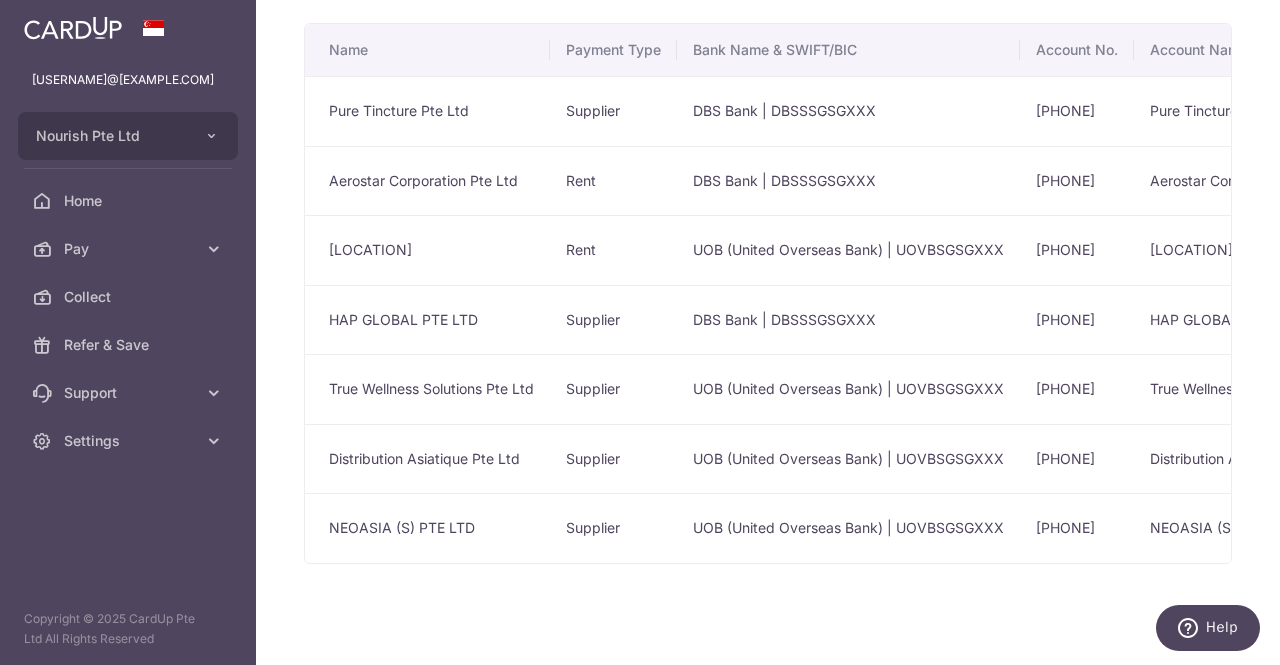 click on "Supplier" at bounding box center (613, 528) 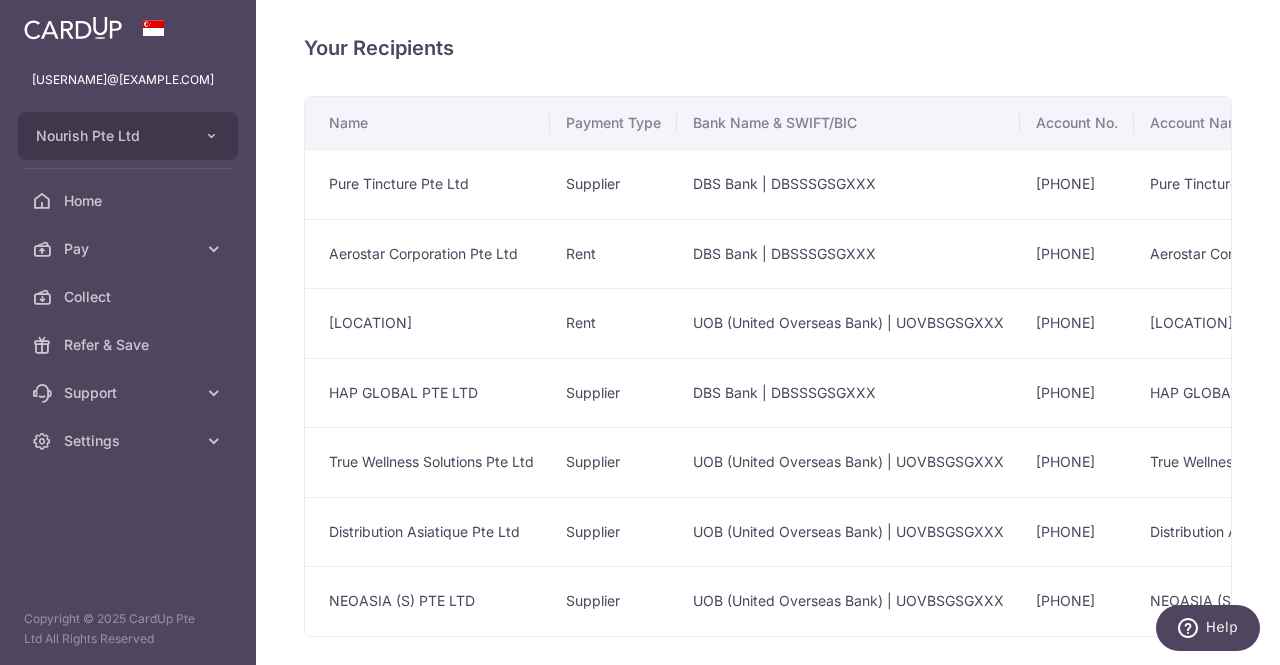 scroll, scrollTop: 104, scrollLeft: 0, axis: vertical 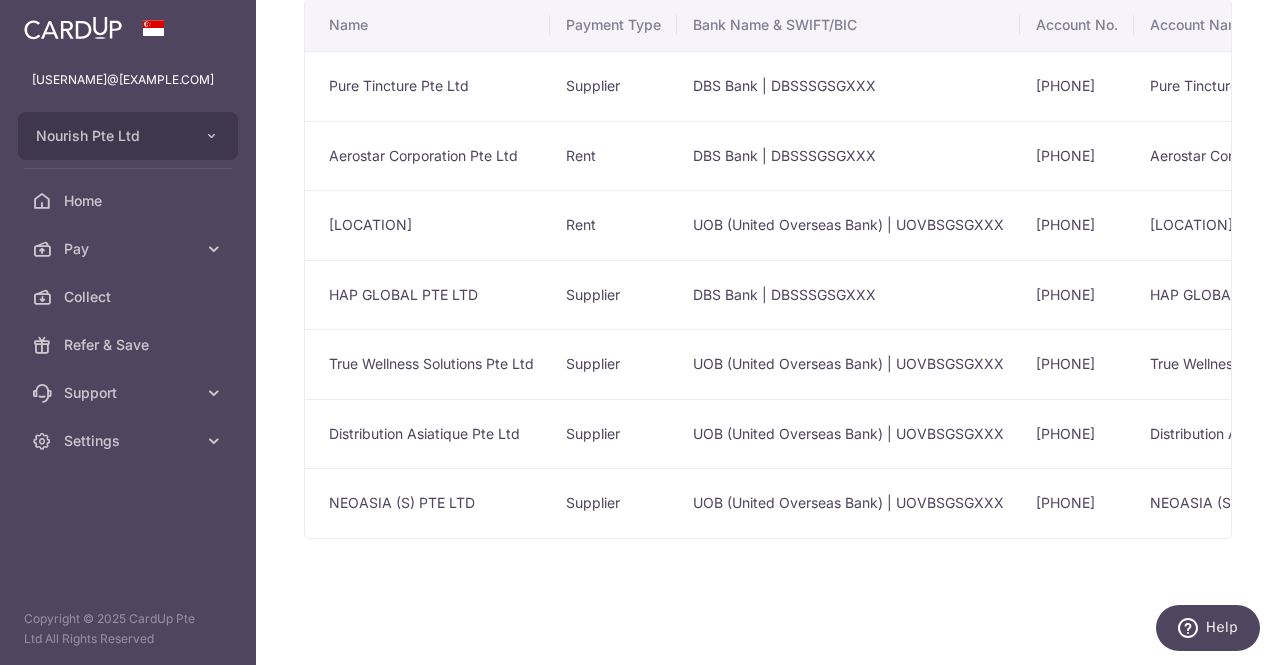 click on "NEOASIA (S) PTE LTD" at bounding box center (427, 503) 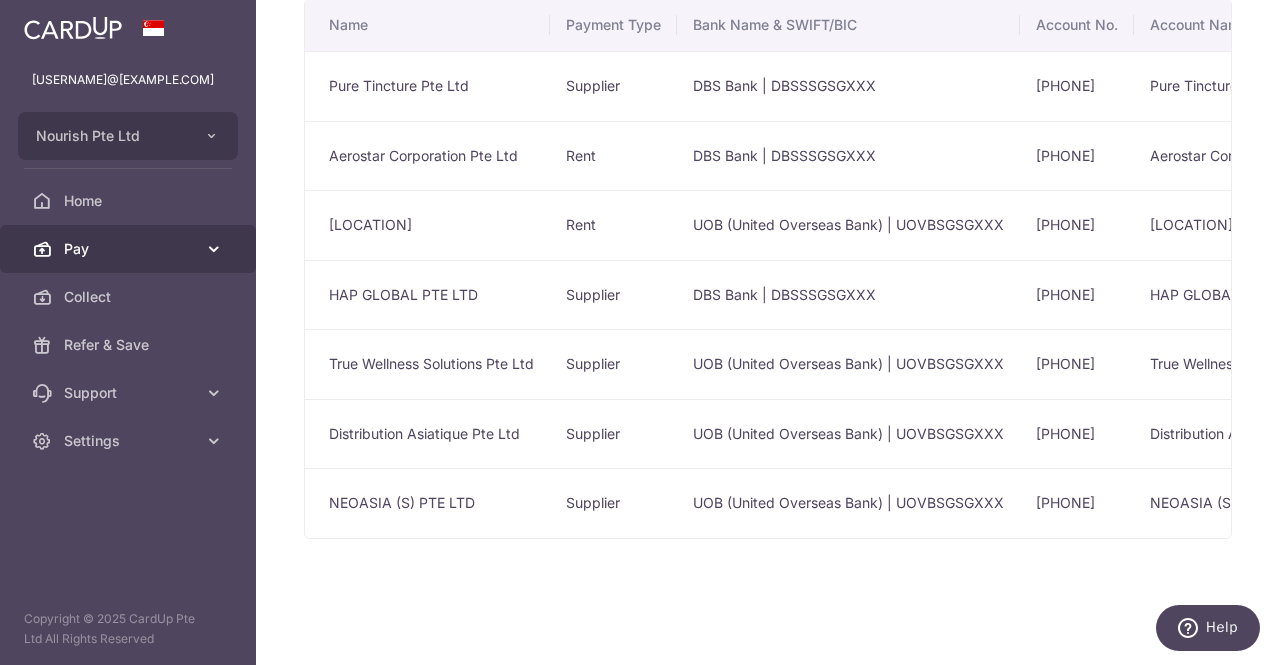 click on "Pay" at bounding box center (130, 249) 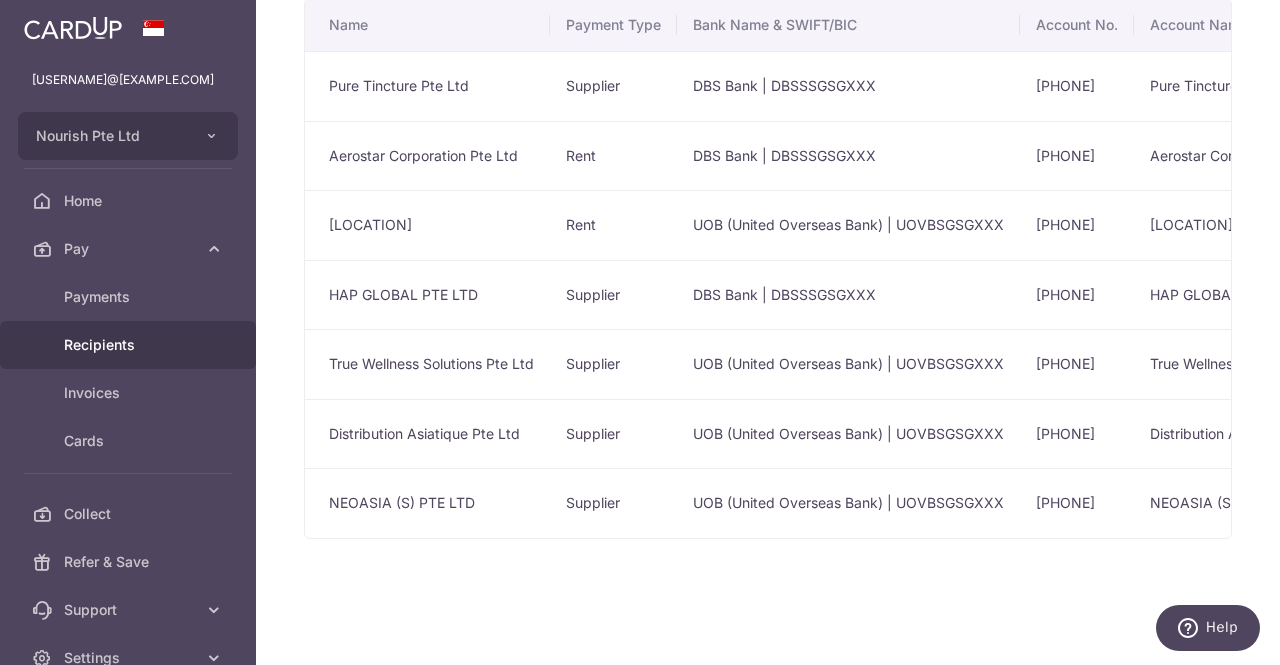 click on "Recipients" at bounding box center (130, 345) 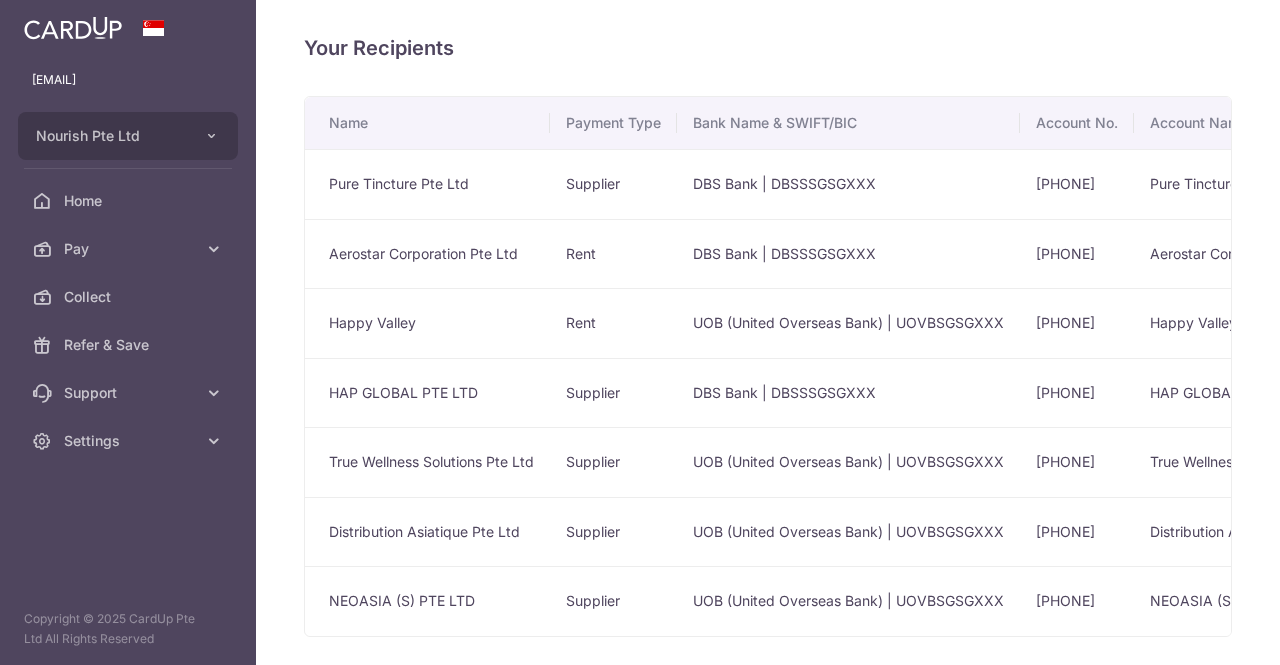 scroll, scrollTop: 0, scrollLeft: 0, axis: both 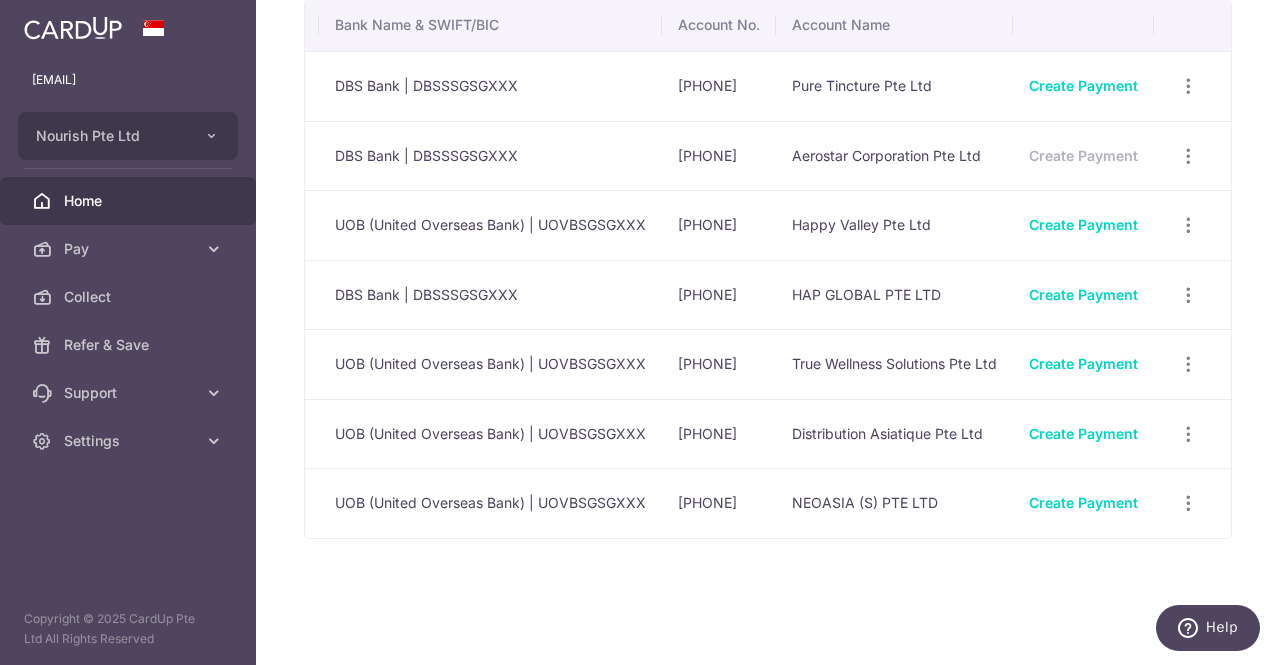 click on "Home" at bounding box center [130, 201] 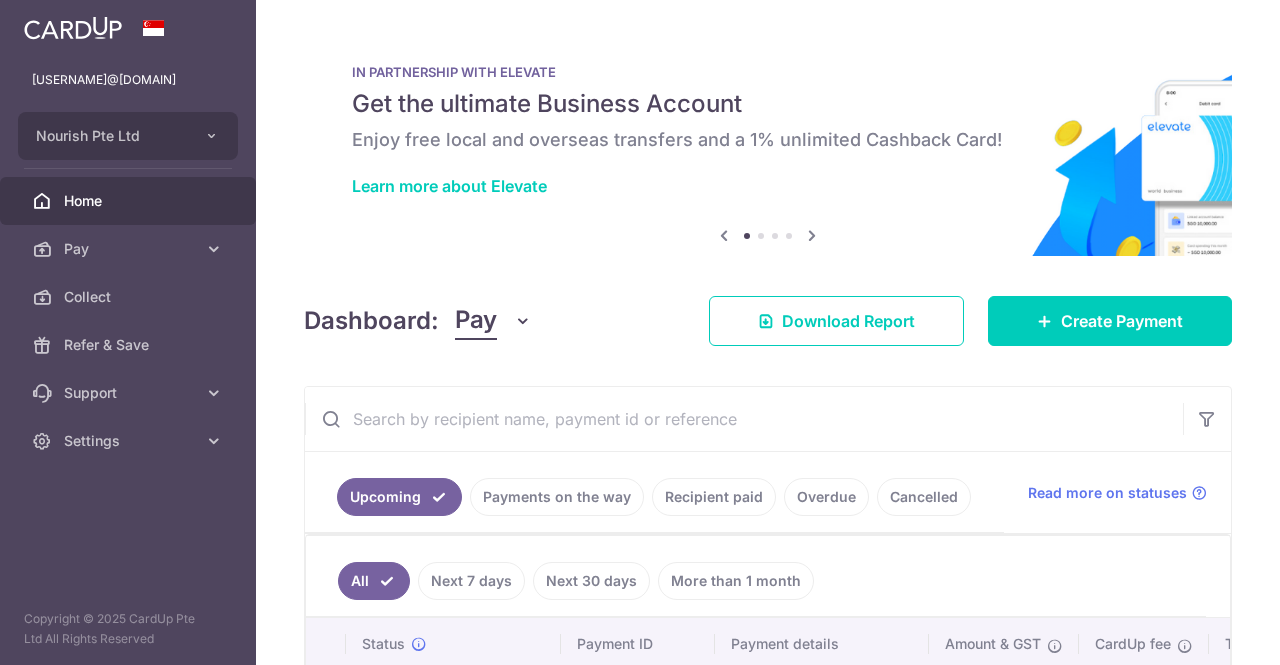 scroll, scrollTop: 0, scrollLeft: 0, axis: both 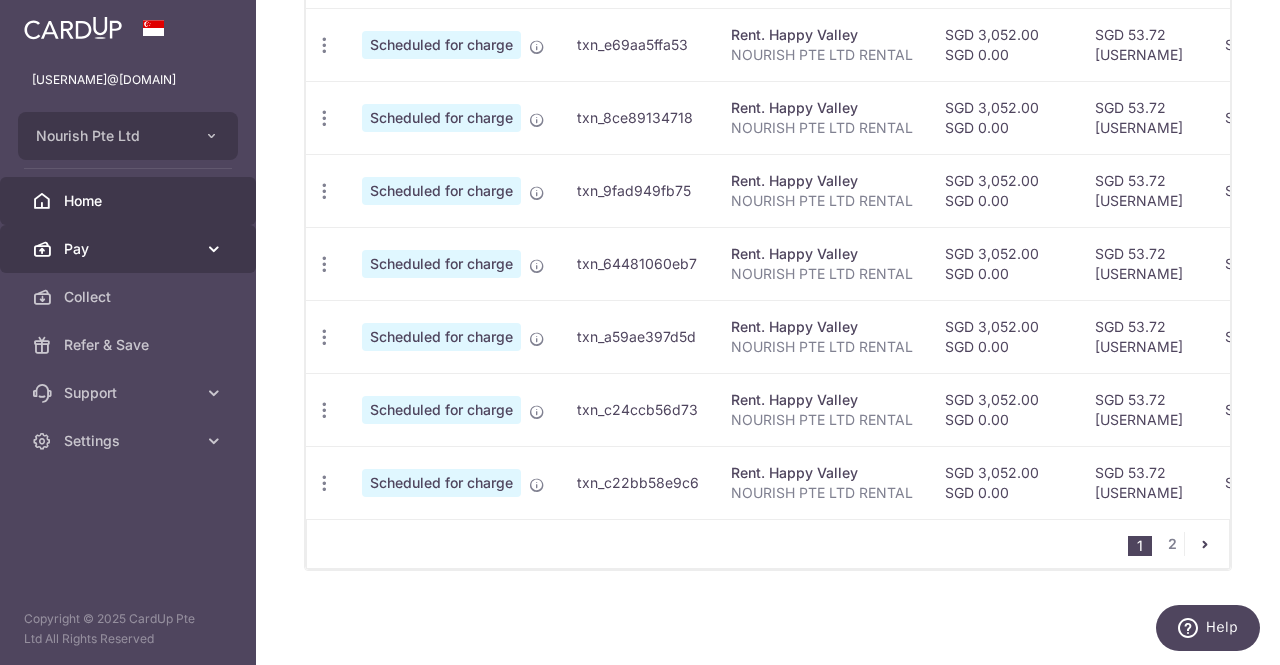 click on "Pay" at bounding box center [130, 249] 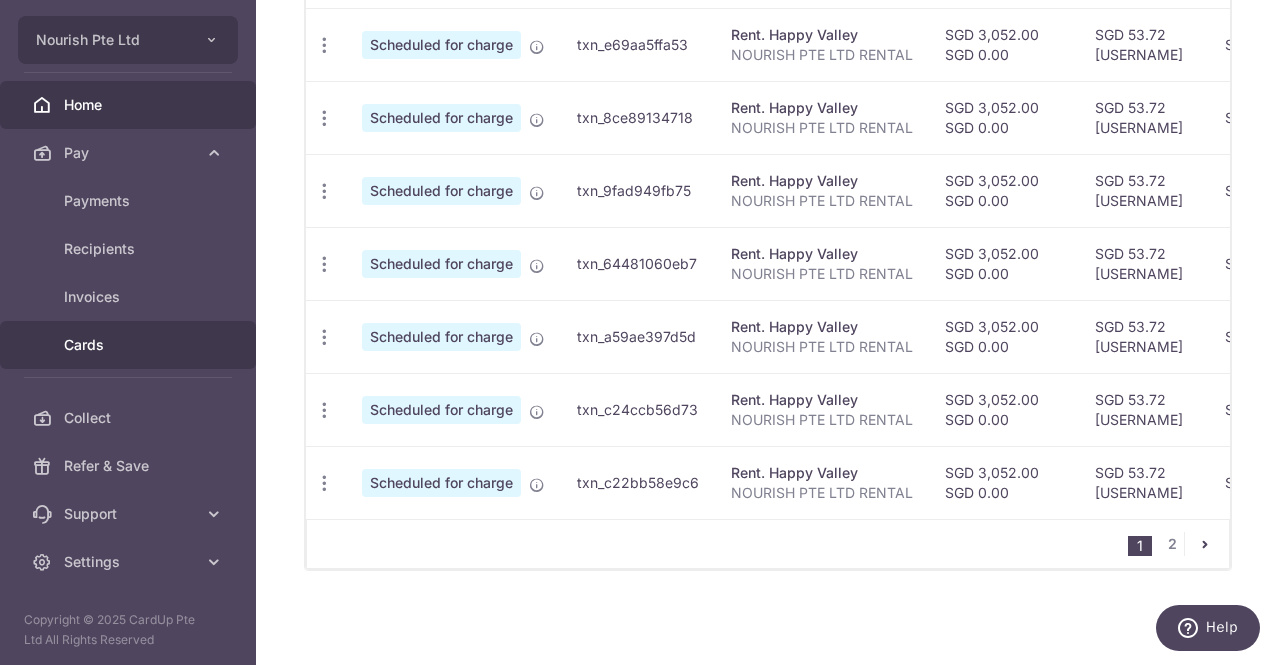 scroll, scrollTop: 0, scrollLeft: 0, axis: both 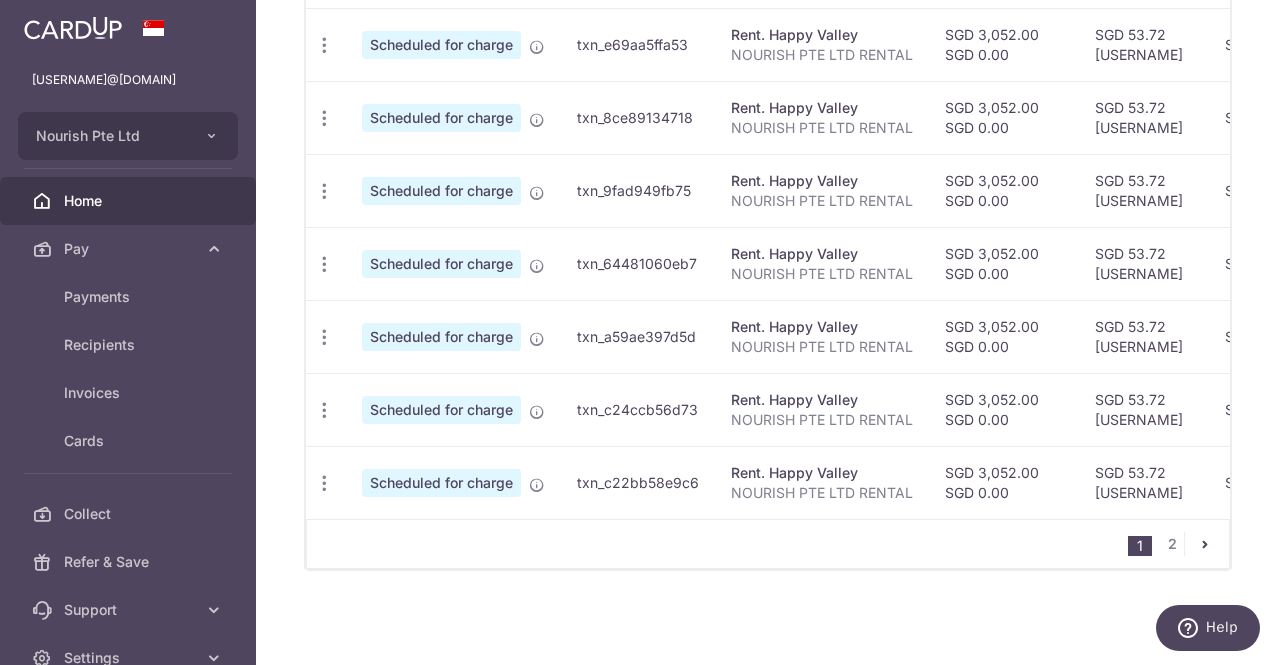 click on "Home" at bounding box center (130, 201) 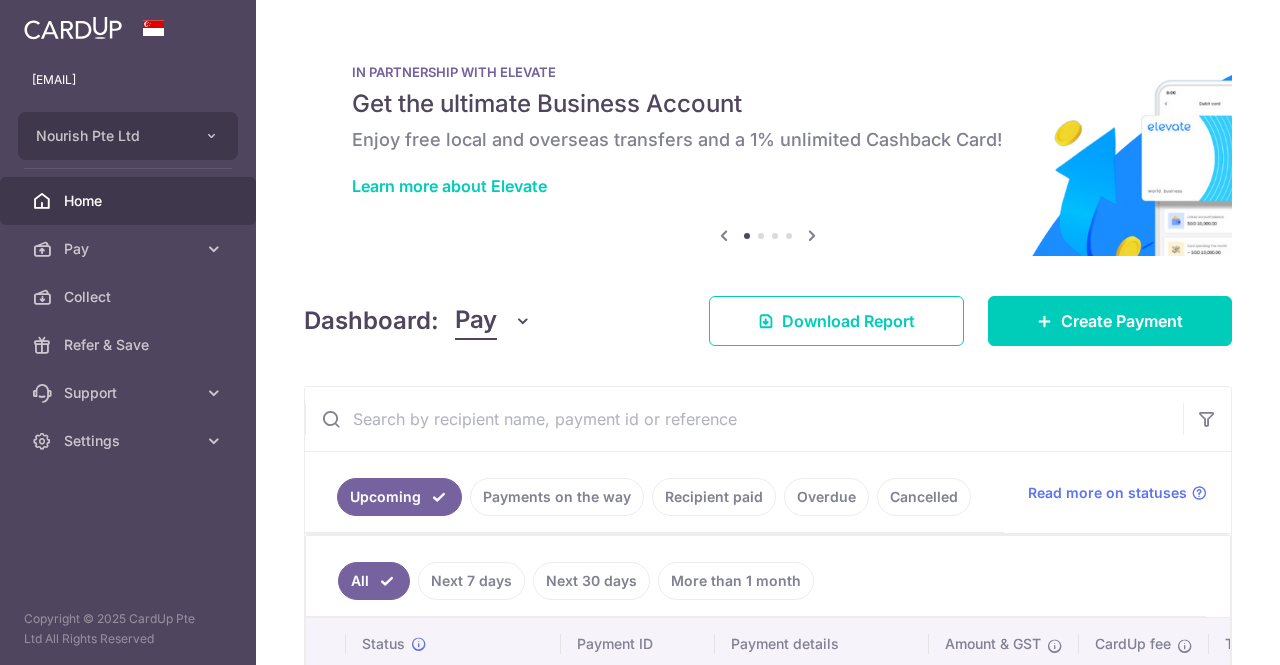 scroll, scrollTop: 0, scrollLeft: 0, axis: both 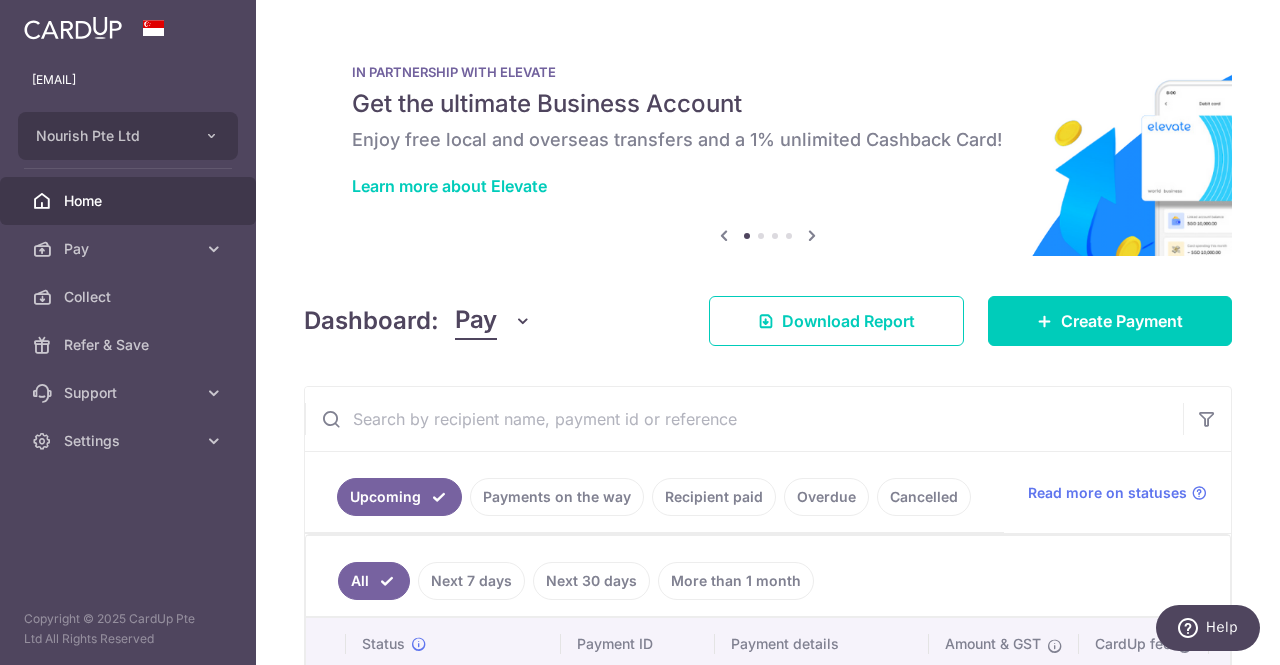 click on "Recipient paid" at bounding box center (714, 497) 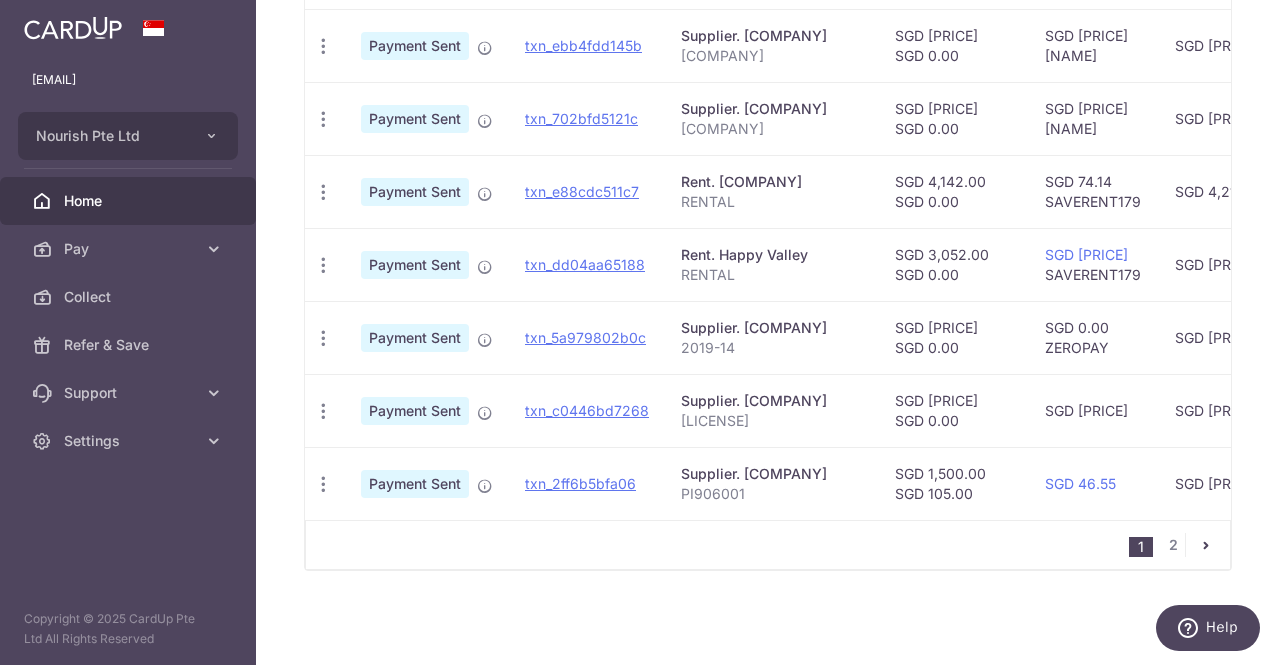 scroll, scrollTop: 0, scrollLeft: 0, axis: both 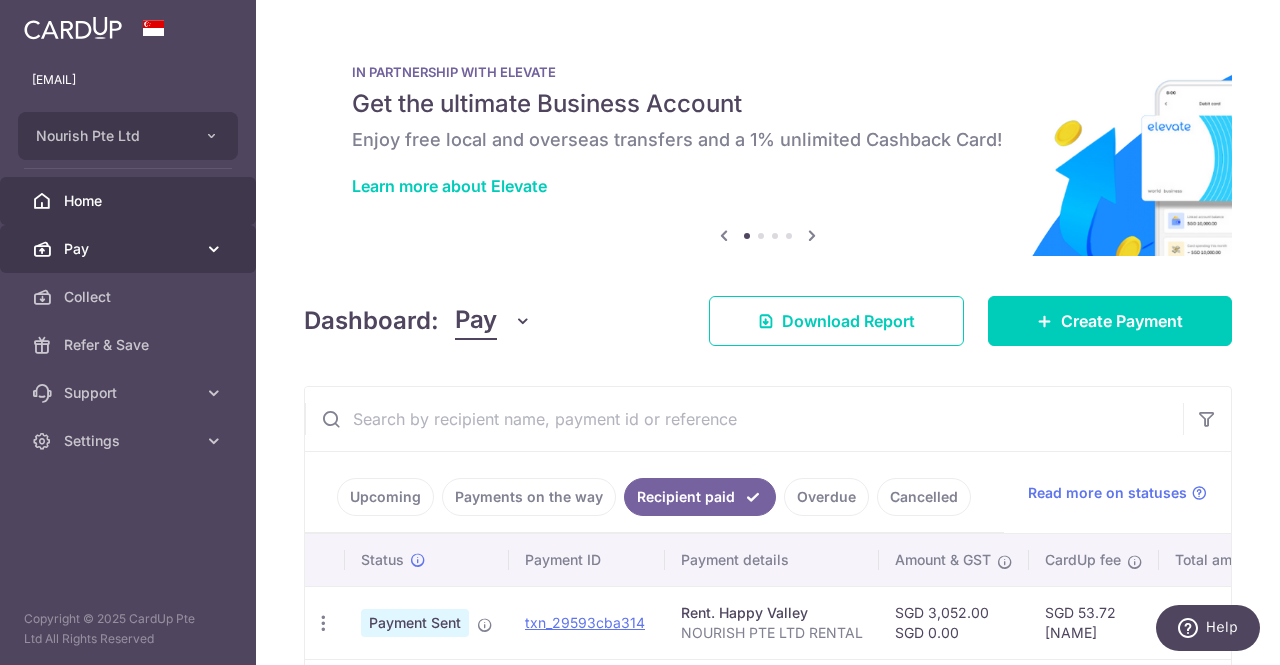click on "Pay" at bounding box center (130, 249) 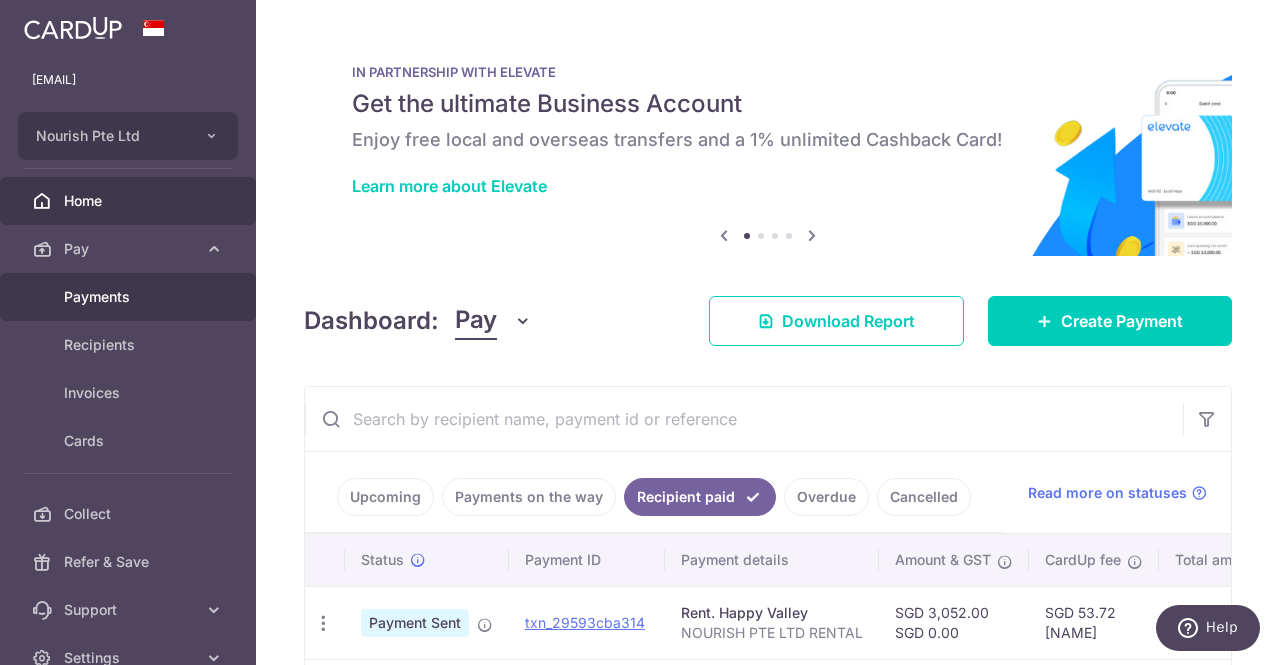 click on "Payments" at bounding box center (130, 297) 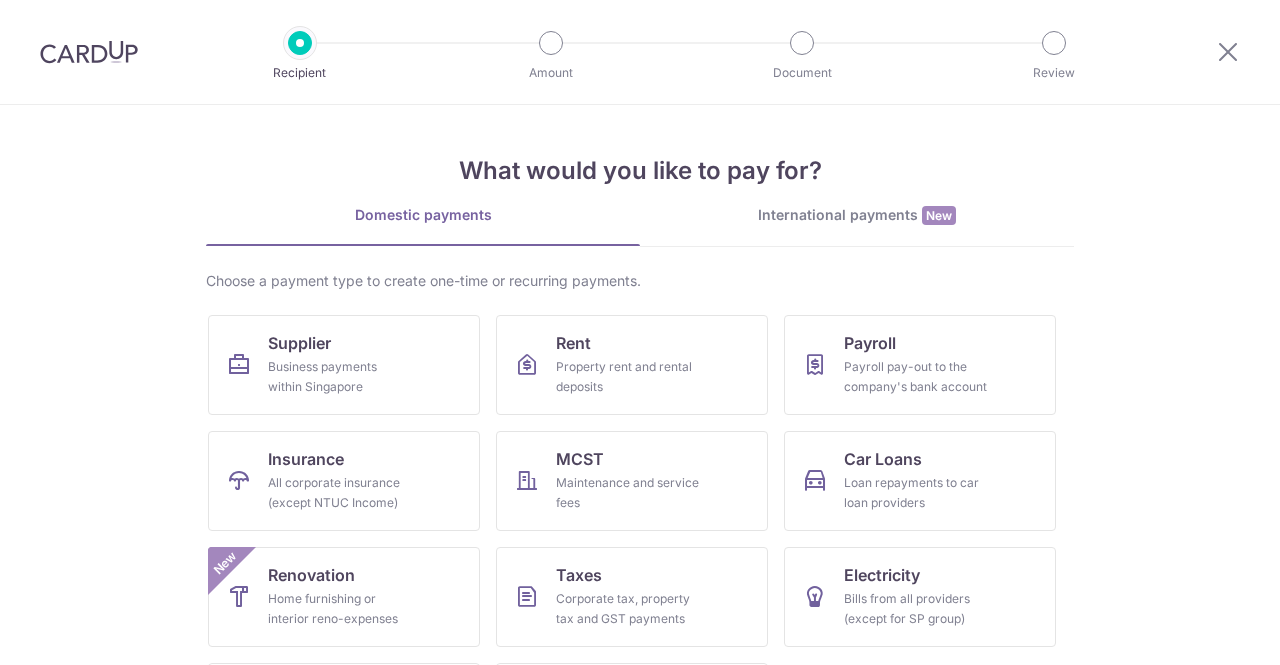scroll, scrollTop: 0, scrollLeft: 0, axis: both 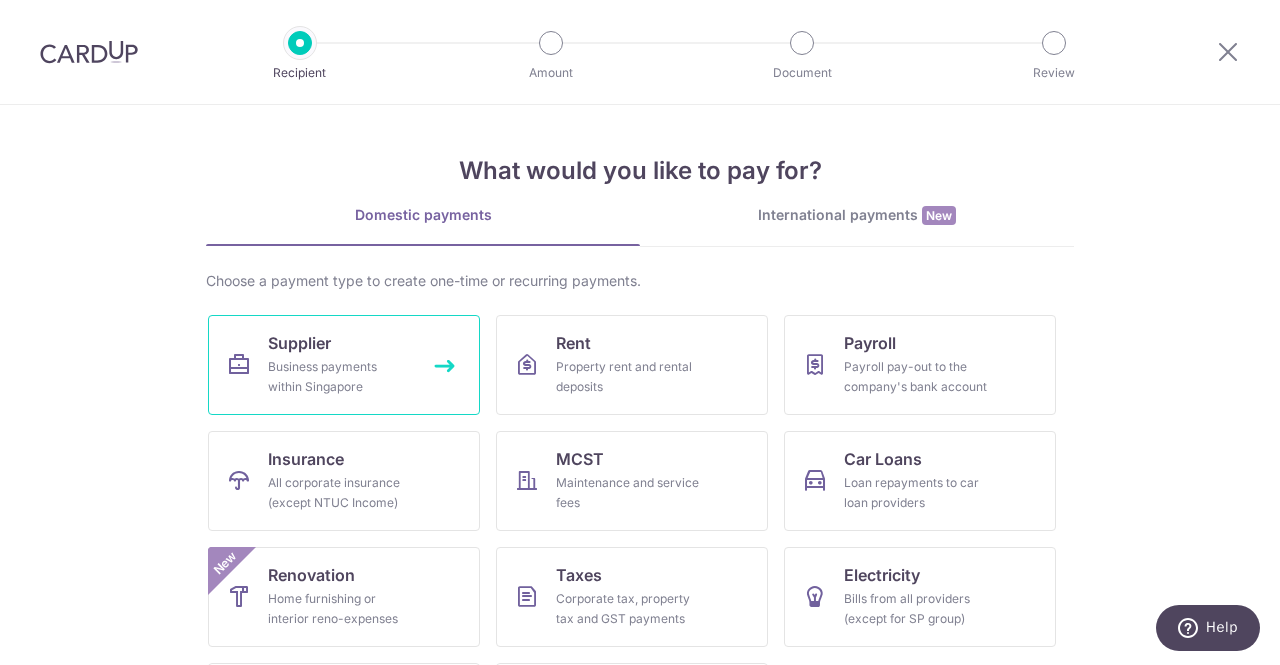 click on "Supplier Business payments within Singapore" at bounding box center (344, 365) 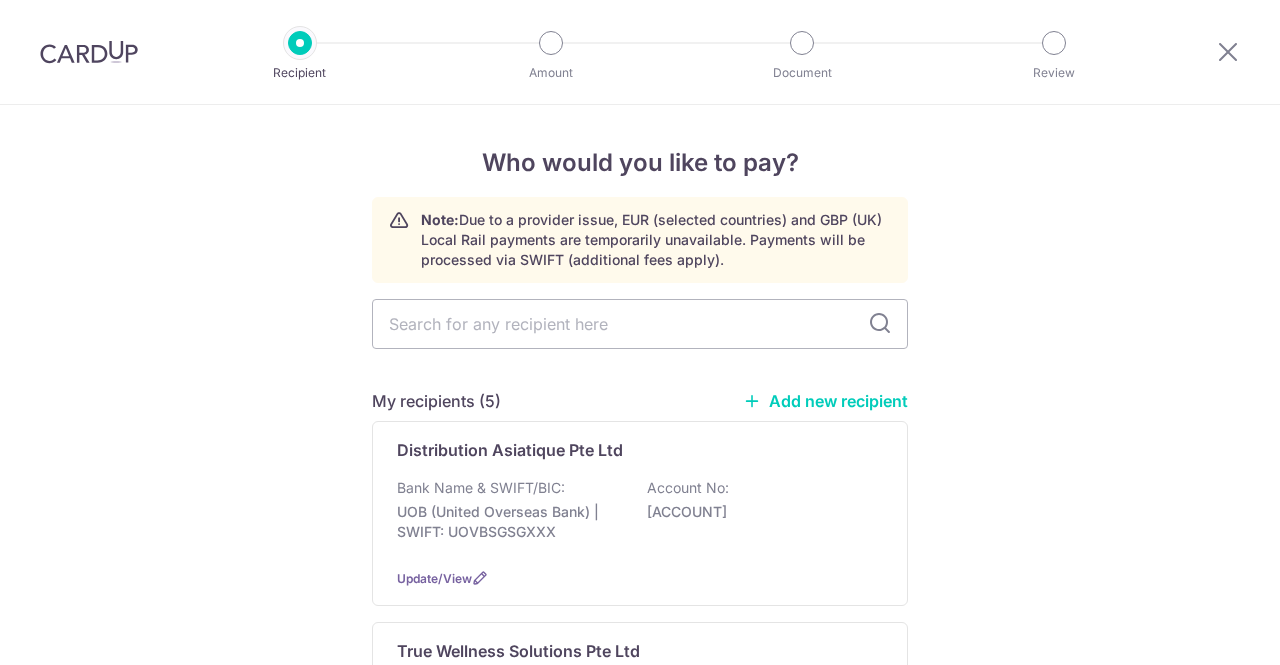 scroll, scrollTop: 0, scrollLeft: 0, axis: both 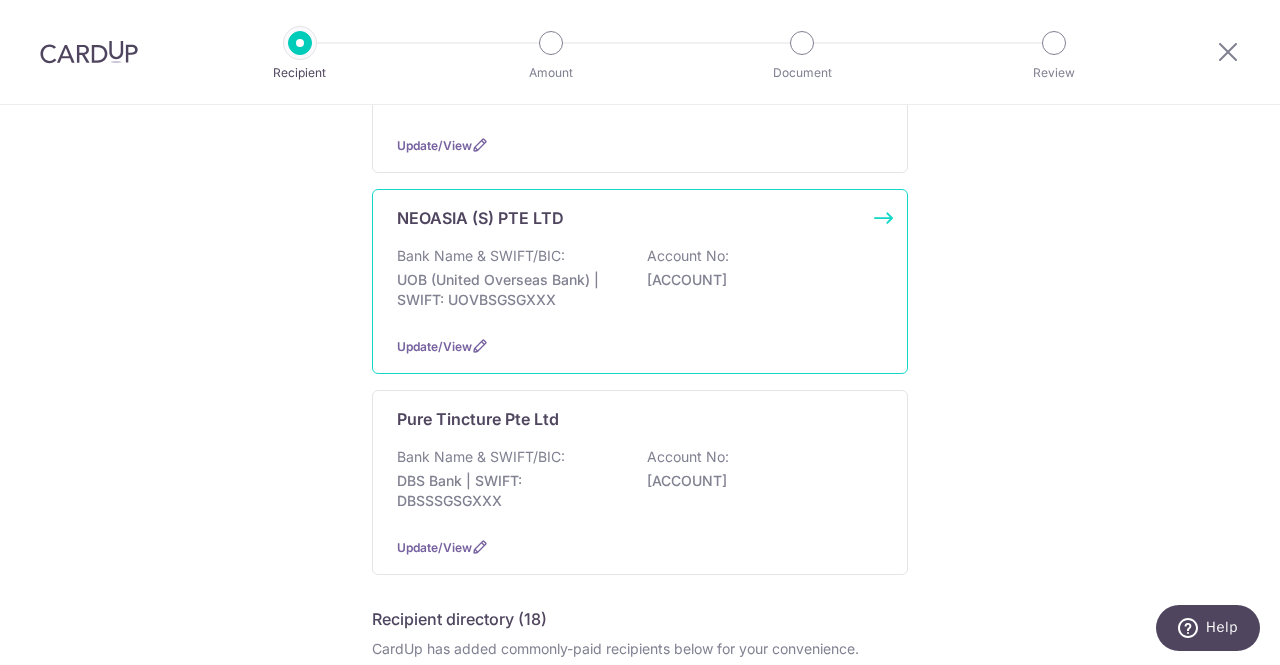 click on "Bank Name & SWIFT/BIC:
UOB (United Overseas Bank) | SWIFT: UOVBSGSGXXX
Account No:
3033069888" at bounding box center [640, 283] 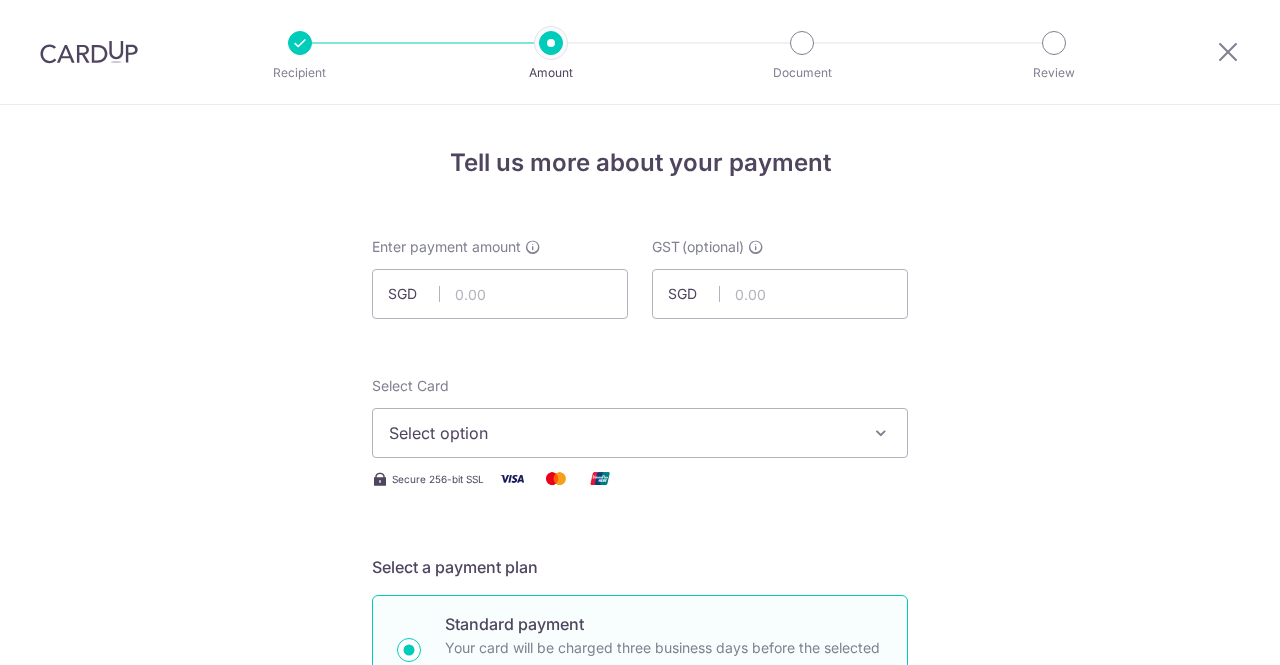 scroll, scrollTop: 0, scrollLeft: 0, axis: both 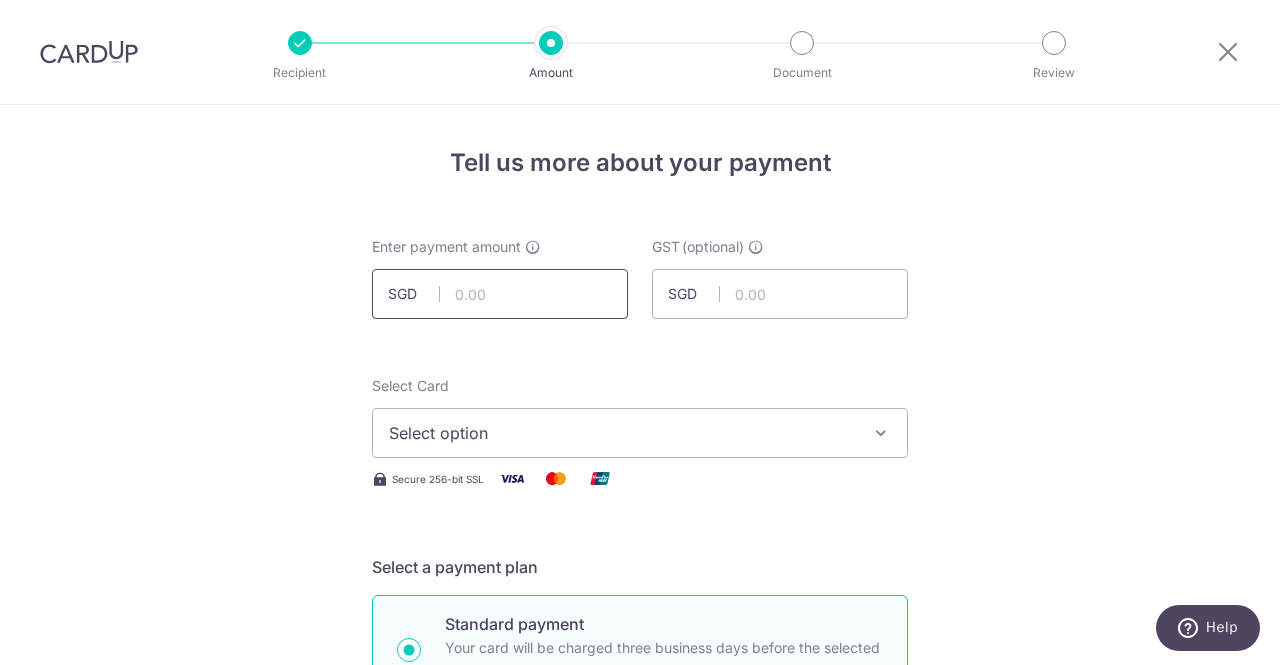 click at bounding box center [500, 294] 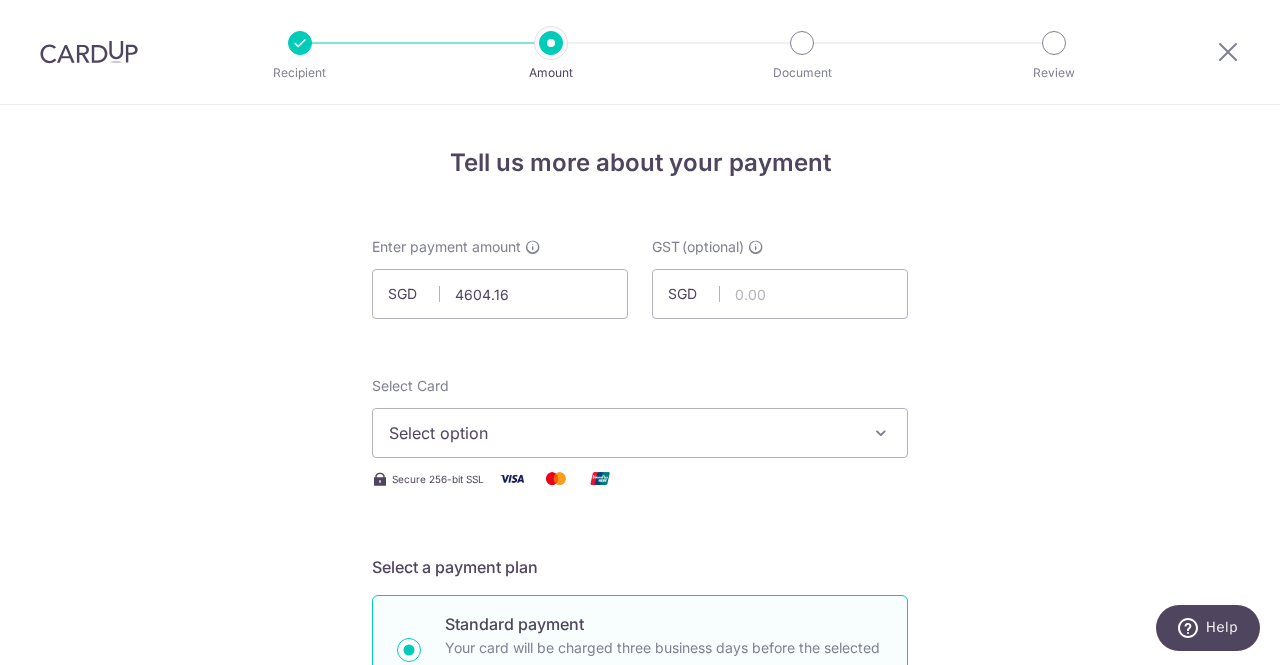 type on "4,604.16" 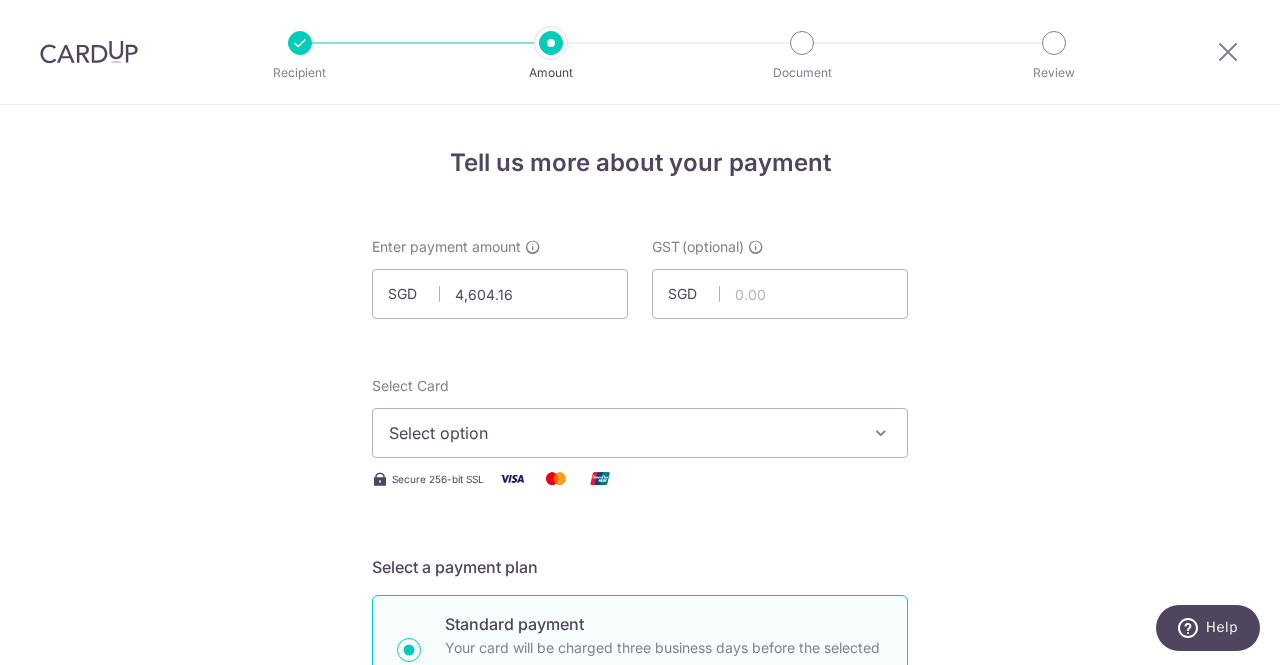click on "Enter payment amount
SGD
4,604.16
4604.16
GST
(optional)
SGD
Select Card
Select option
Add credit card
Your Cards
**** 3521
**** 9153
**** 5349
**** 1007
**** 2806
**** 1292" at bounding box center [640, 1095] 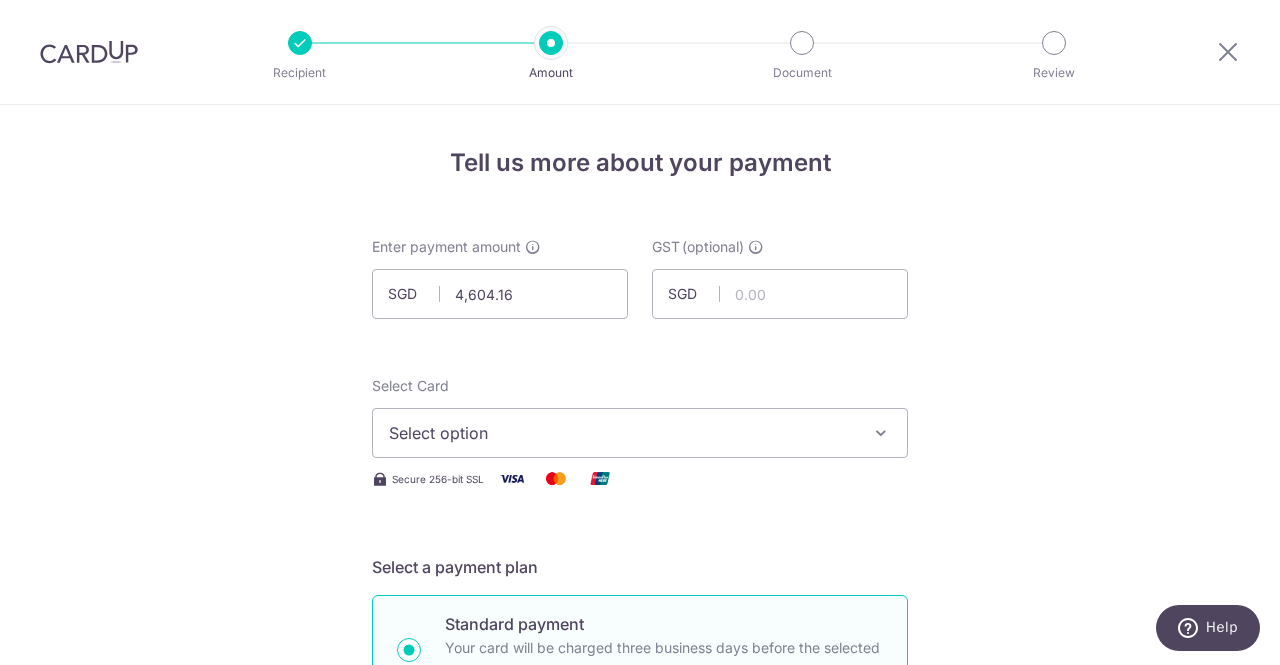 click on "Select option" at bounding box center (622, 433) 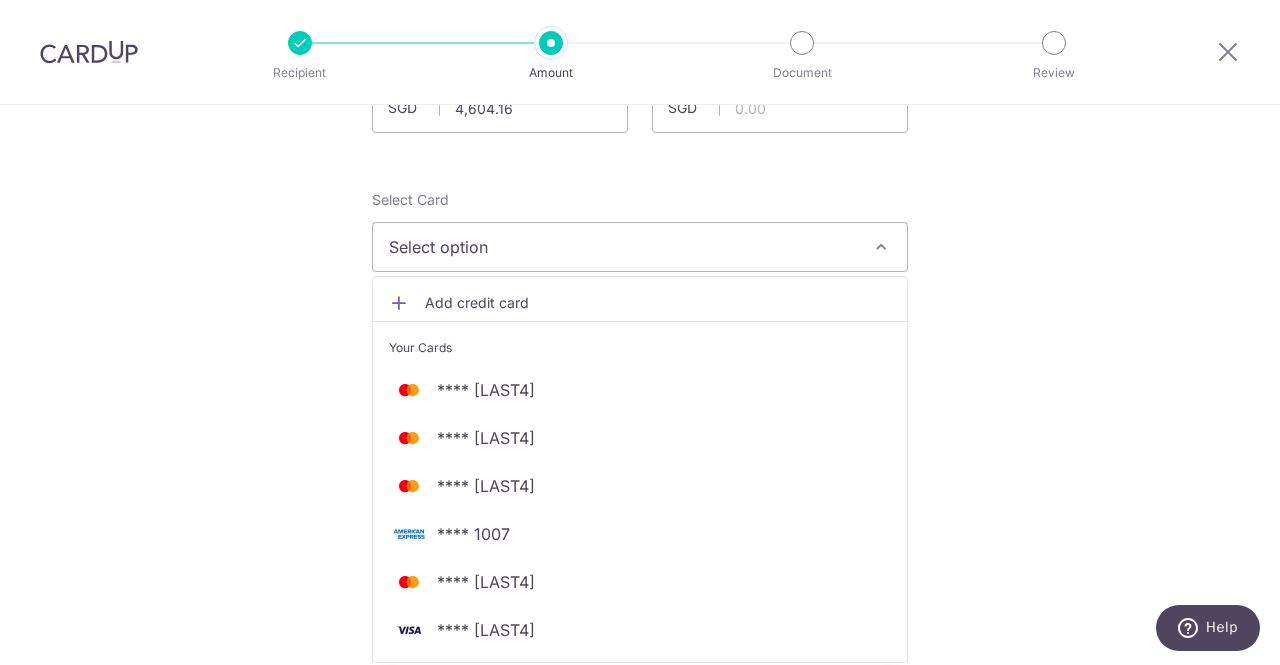 scroll, scrollTop: 188, scrollLeft: 0, axis: vertical 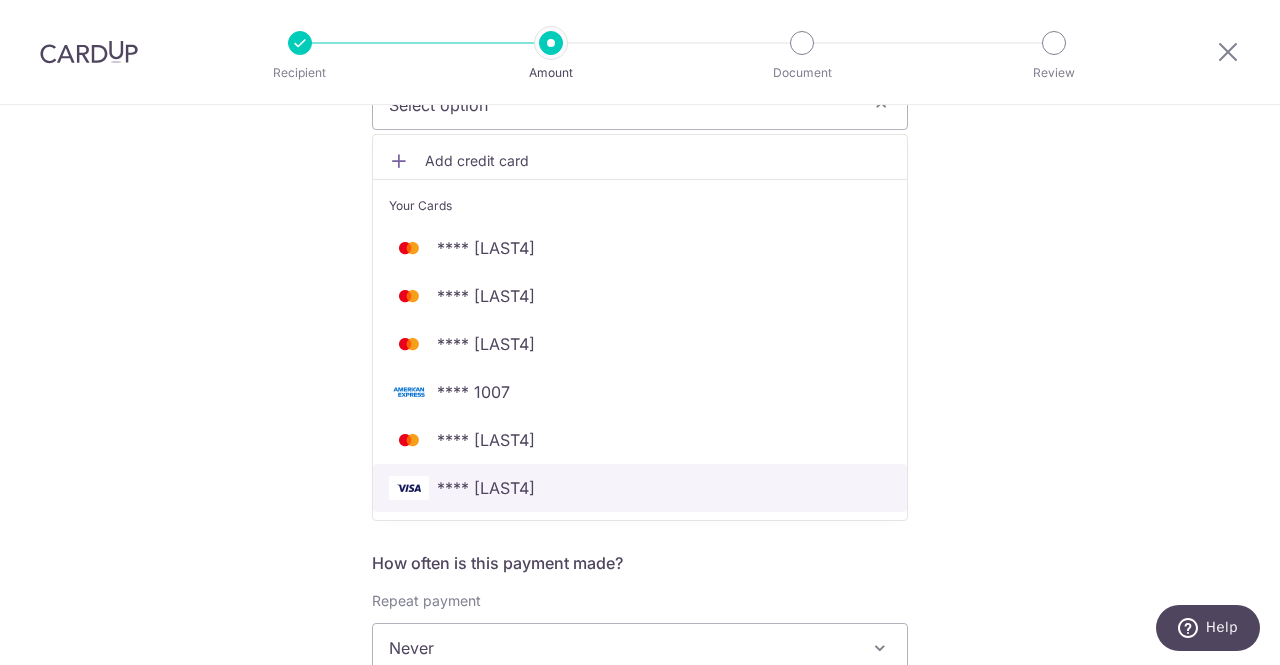 click on "**** 1292" at bounding box center [640, 488] 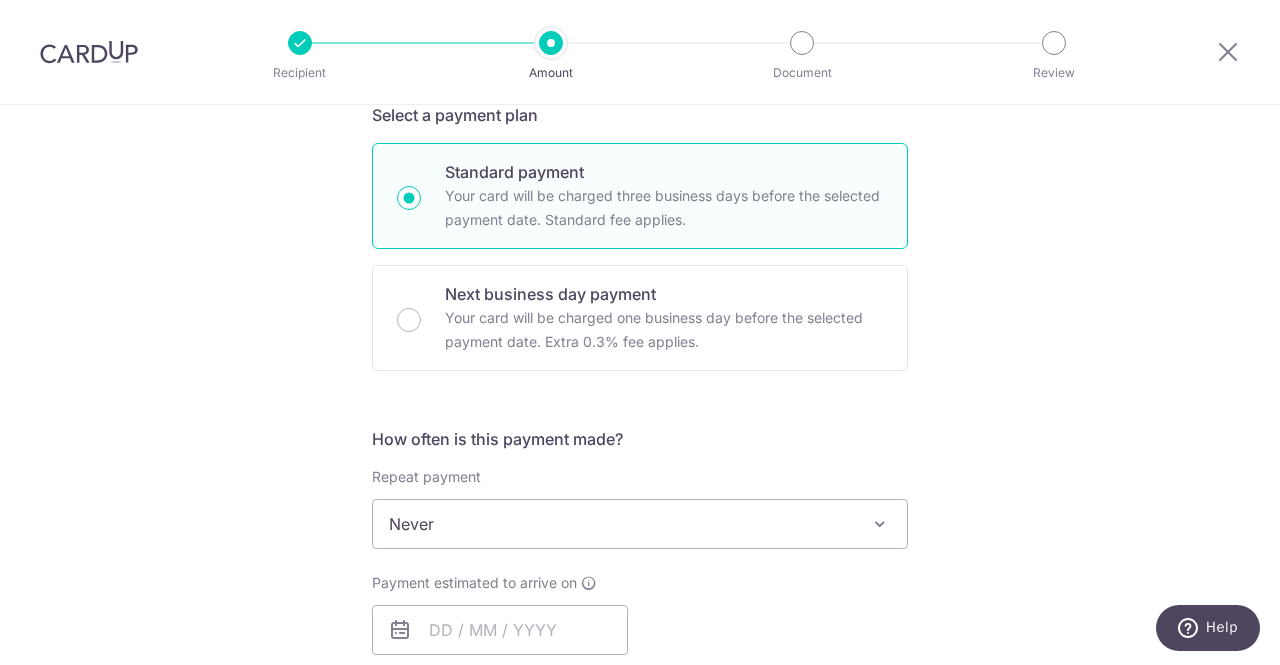 scroll, scrollTop: 515, scrollLeft: 0, axis: vertical 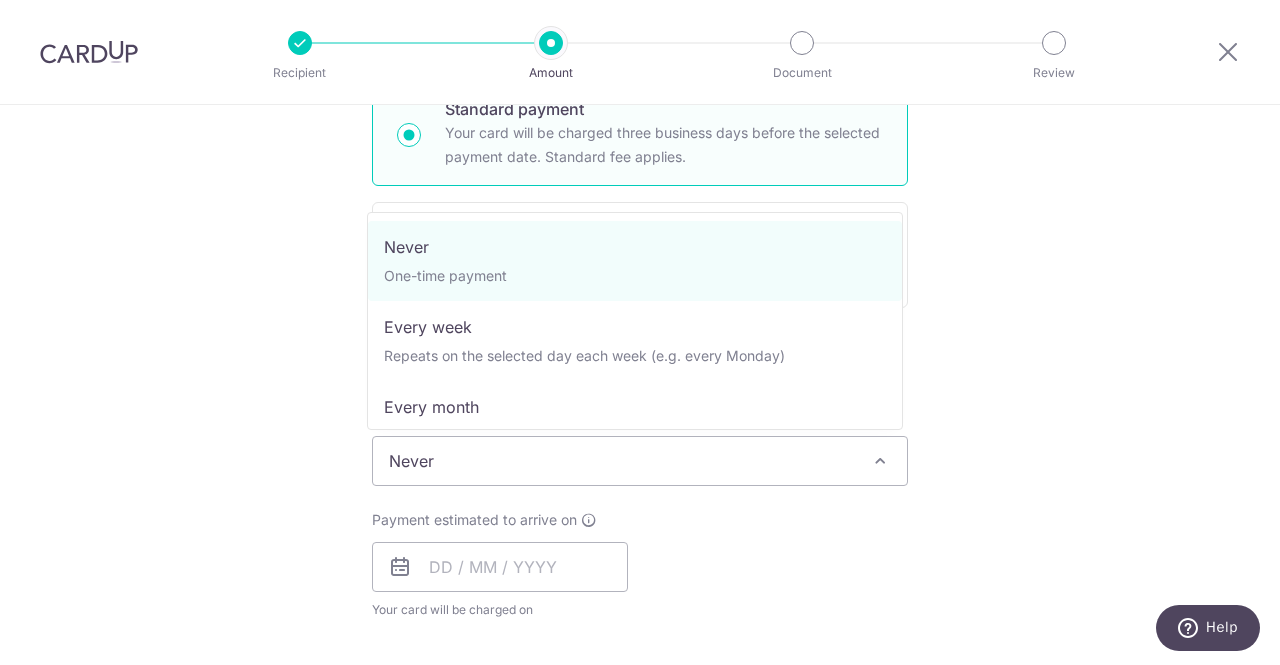 click on "Never" at bounding box center (640, 461) 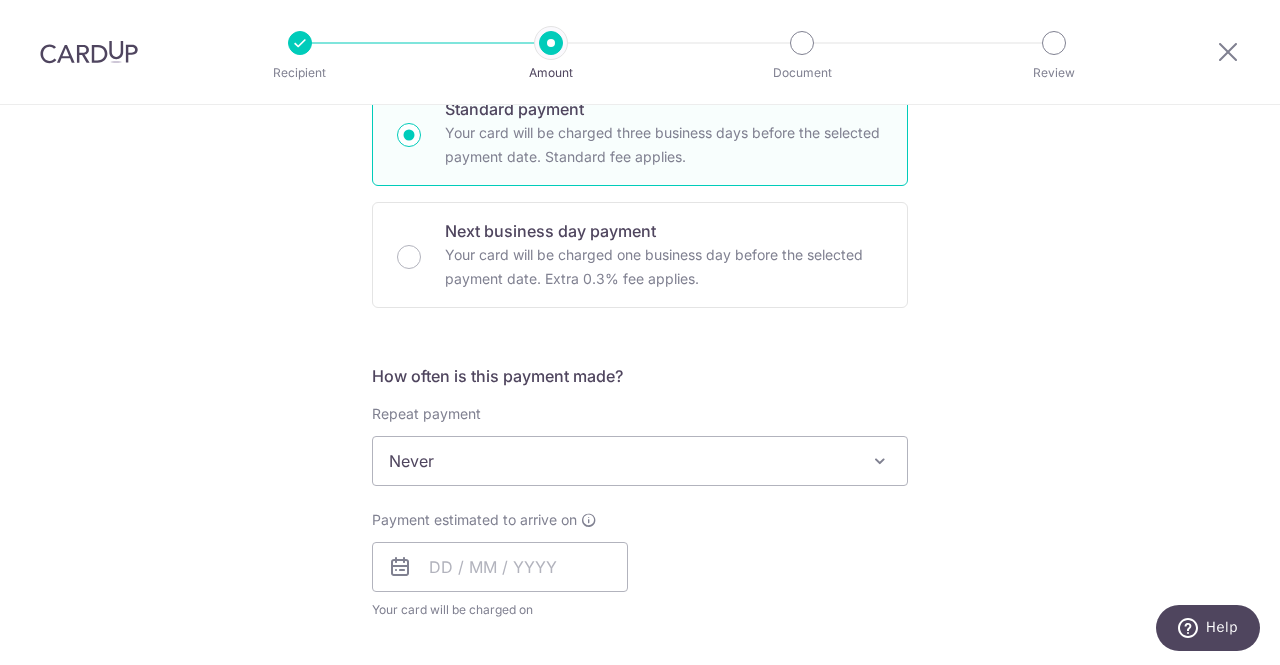 scroll, scrollTop: 611, scrollLeft: 0, axis: vertical 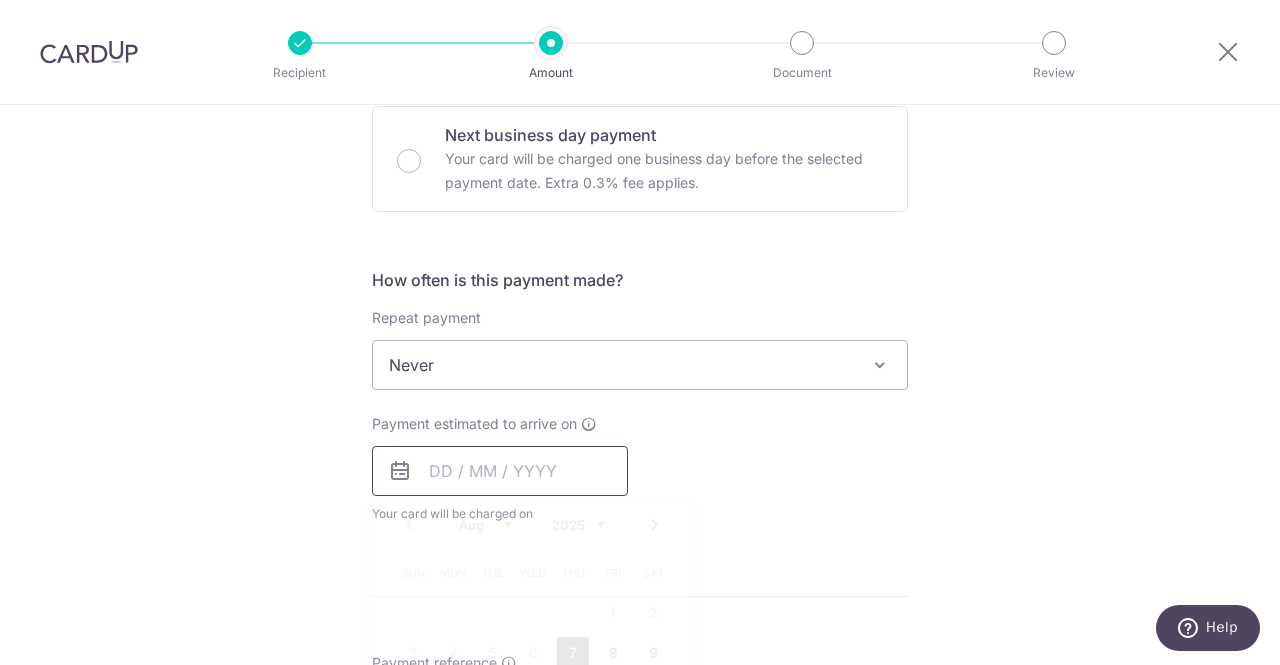 click at bounding box center [500, 471] 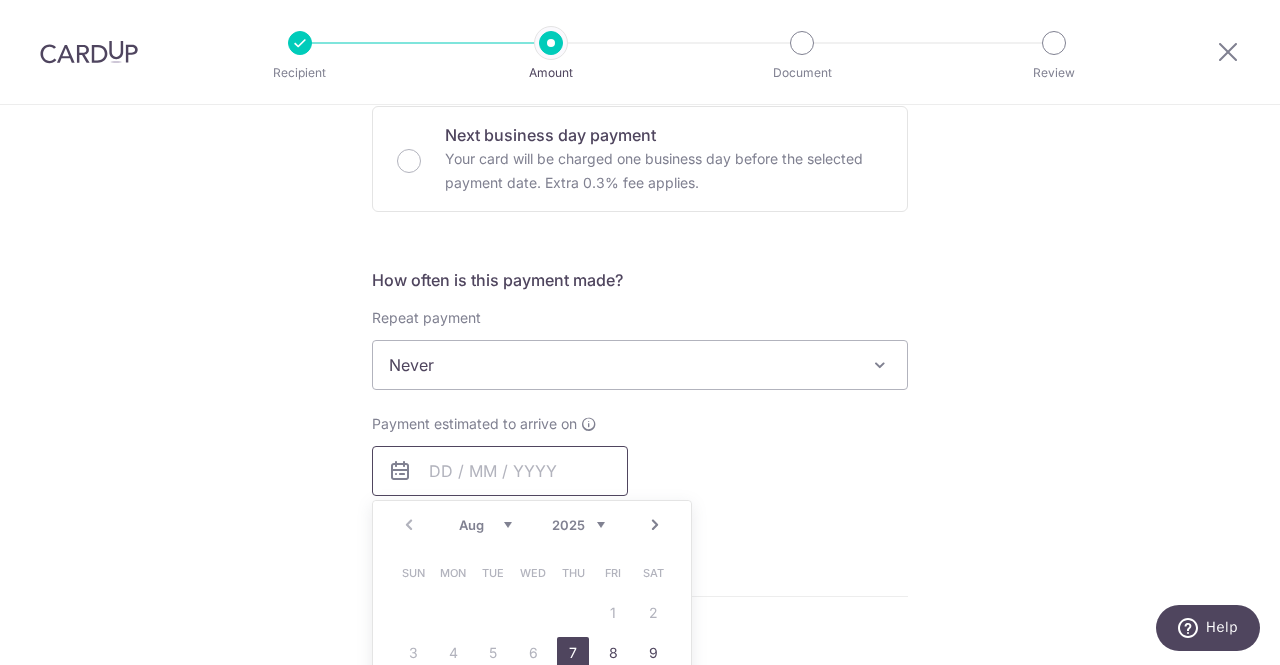 scroll, scrollTop: 749, scrollLeft: 0, axis: vertical 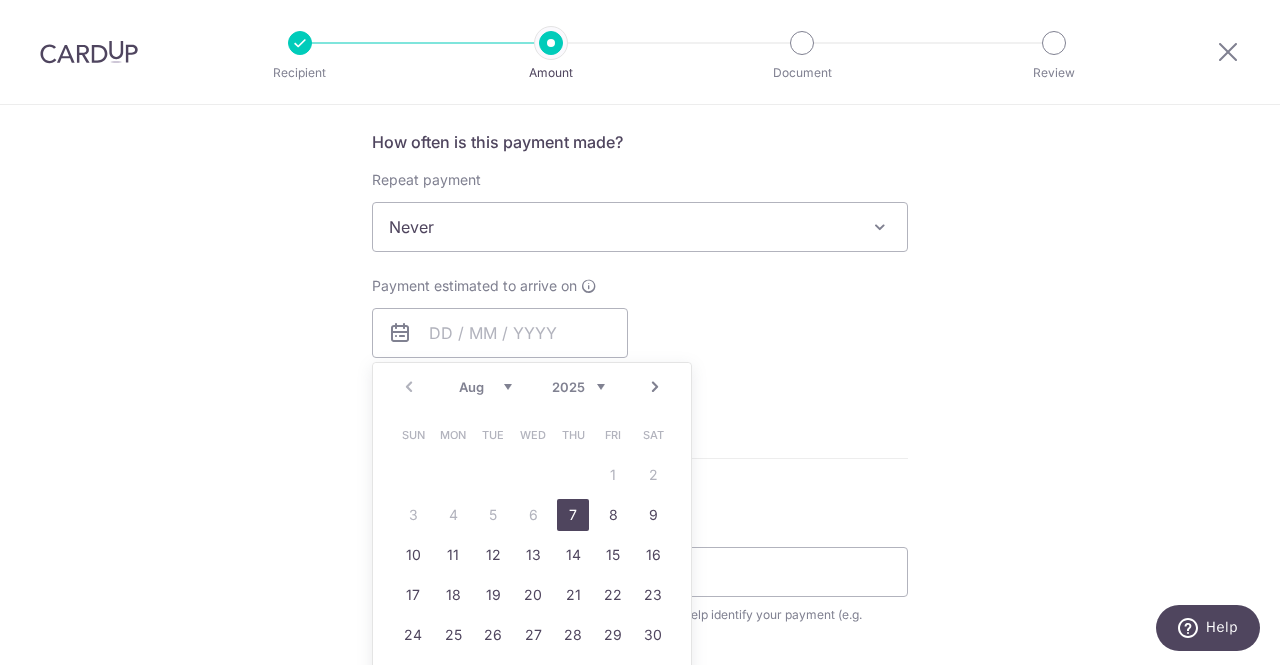 click on "7" at bounding box center [573, 515] 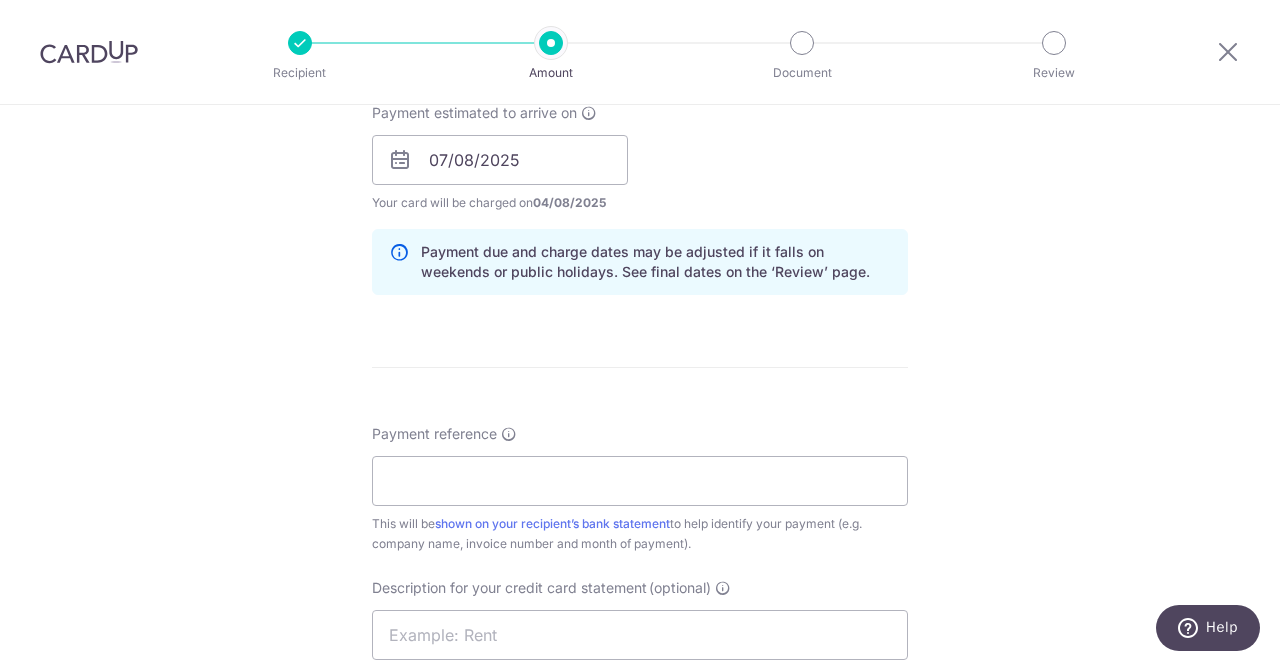 scroll, scrollTop: 923, scrollLeft: 0, axis: vertical 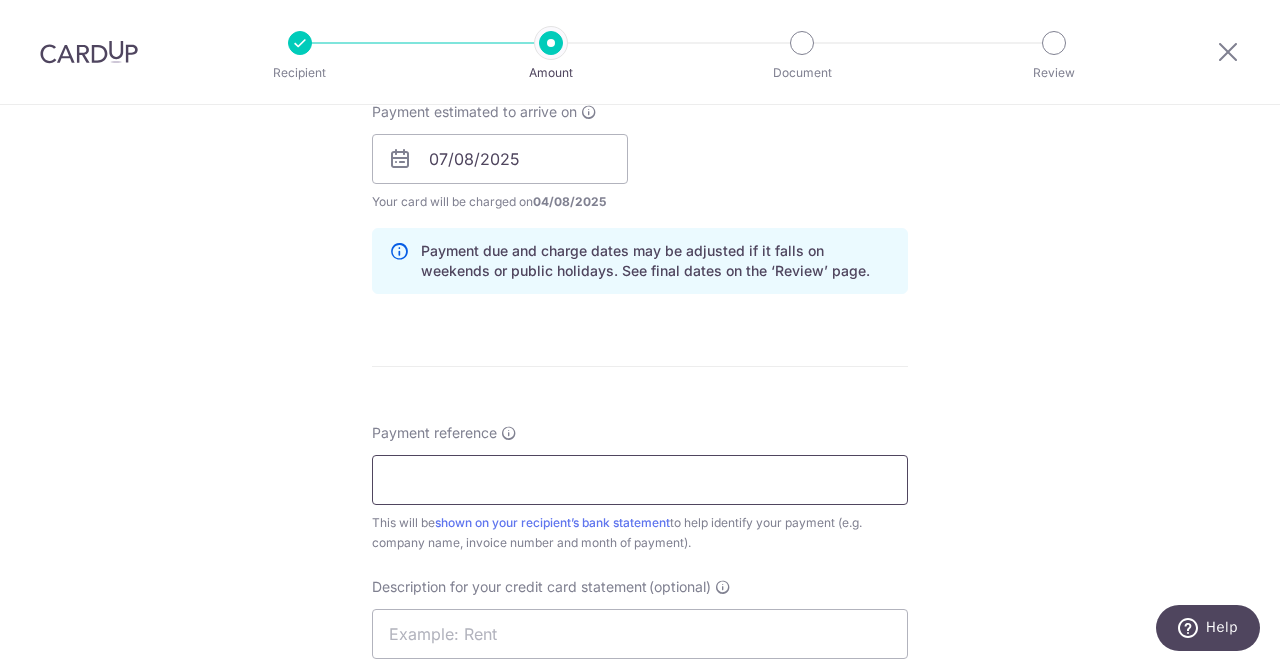 click on "Payment reference" at bounding box center (640, 480) 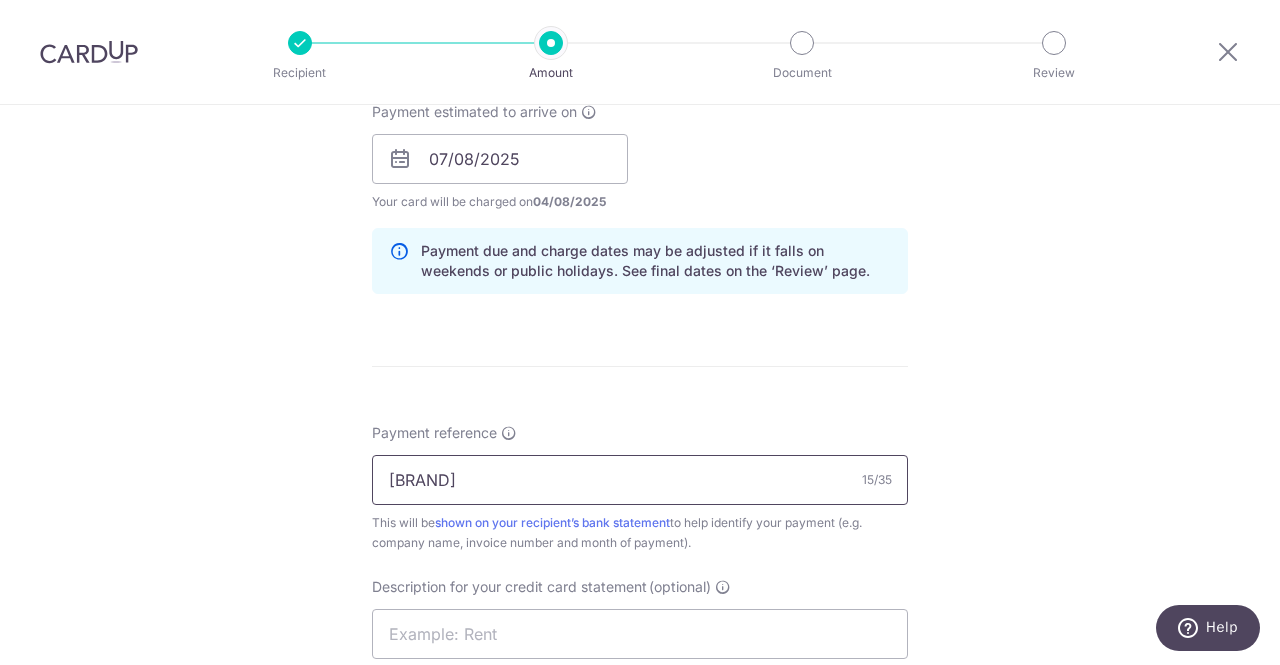type on "NOURISH PTE LTD" 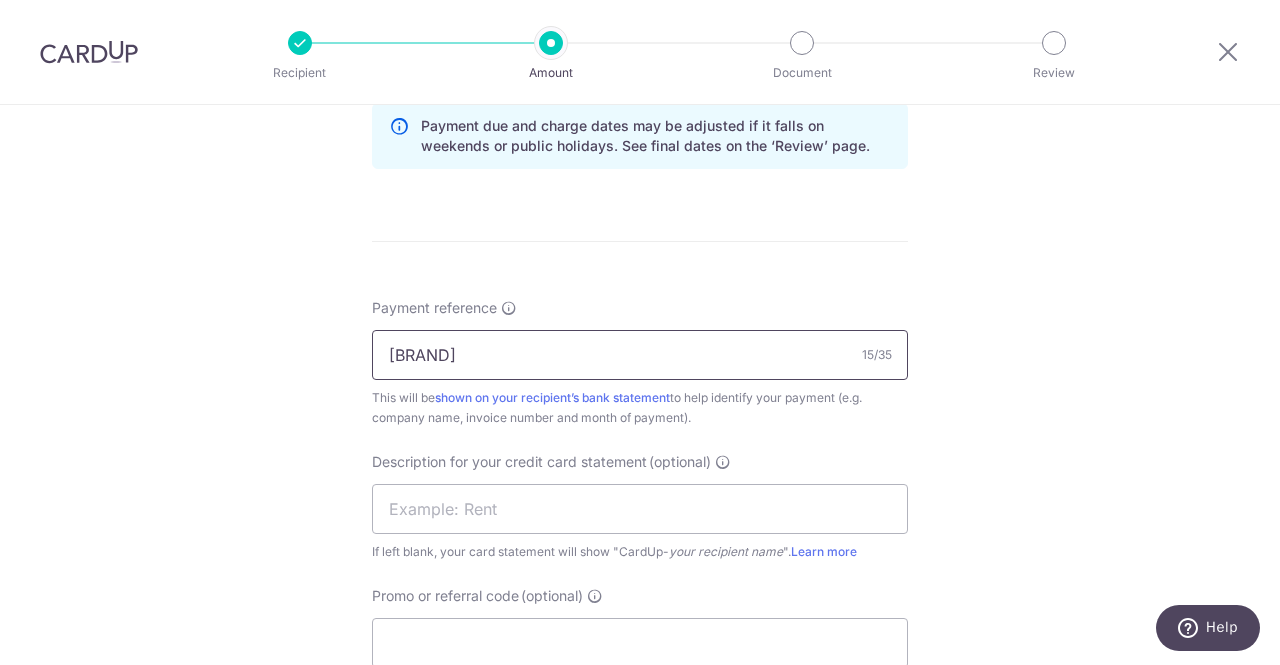 scroll, scrollTop: 1049, scrollLeft: 0, axis: vertical 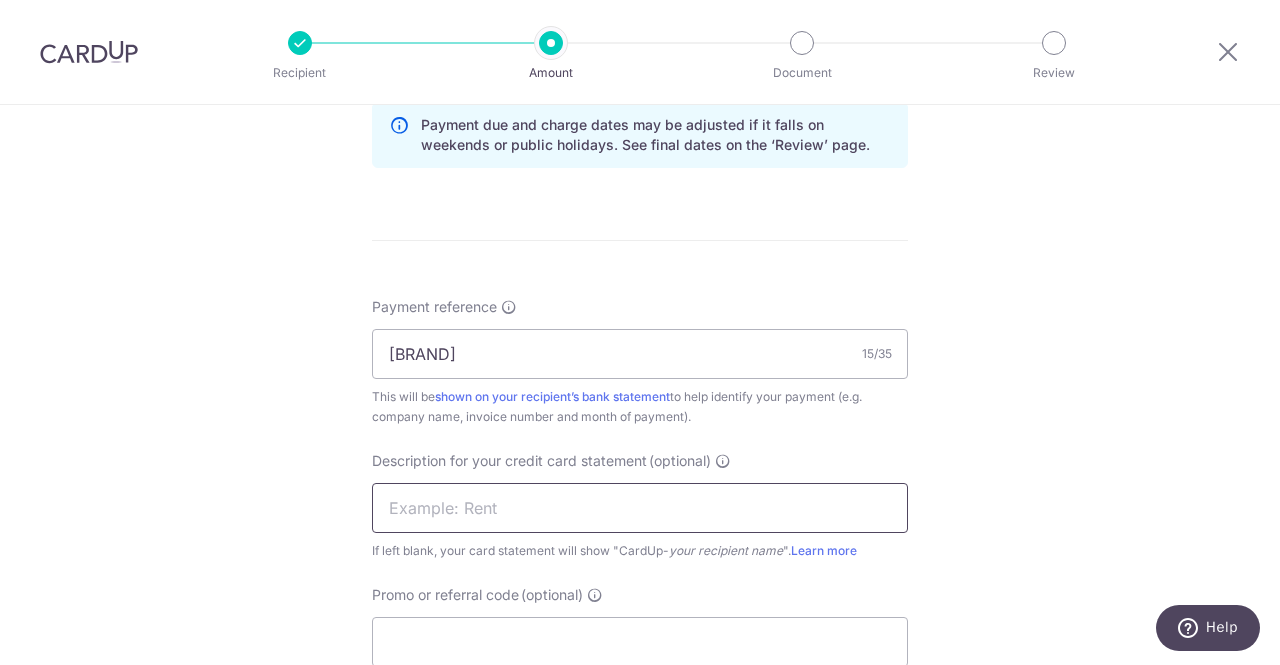 click at bounding box center (640, 508) 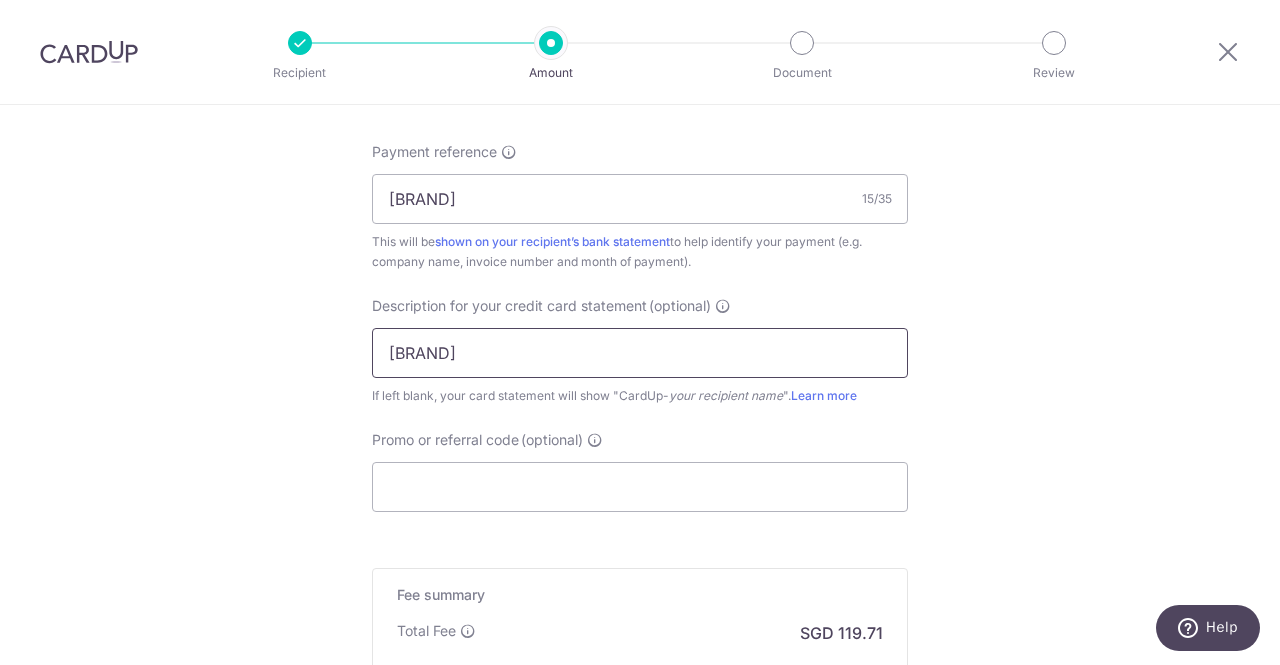 scroll, scrollTop: 1207, scrollLeft: 0, axis: vertical 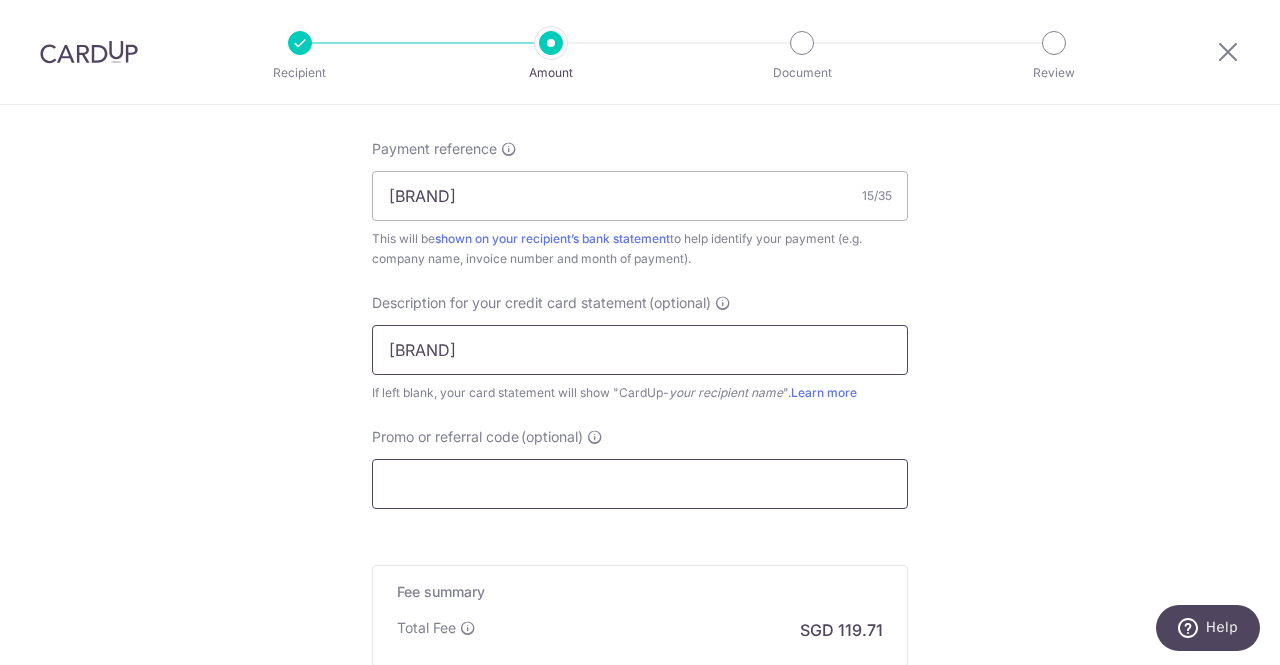 type on "Neoasia" 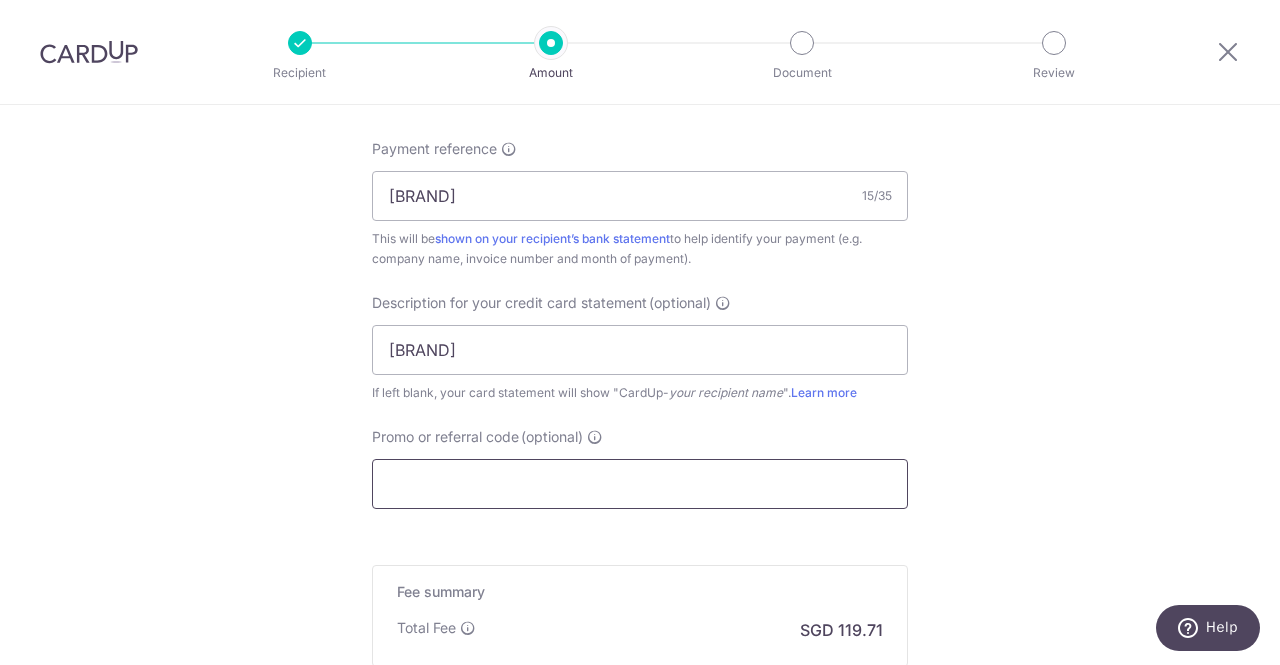 click on "Promo or referral code
(optional)" at bounding box center (640, 484) 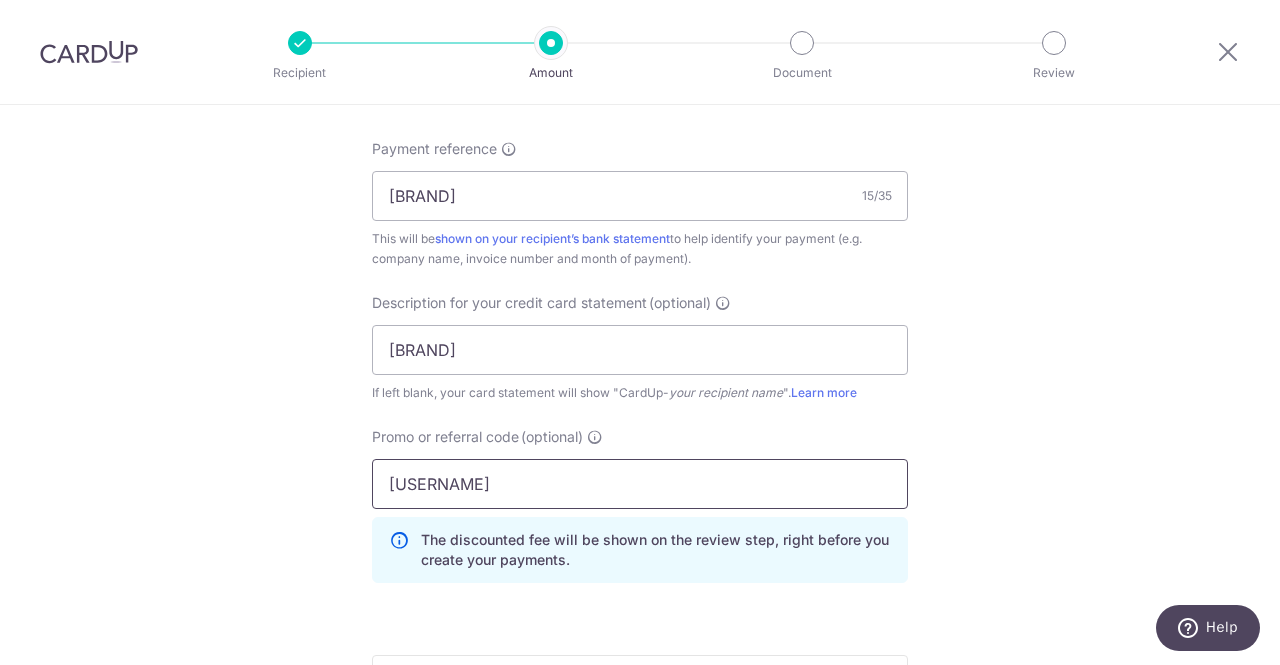 type on "veron176" 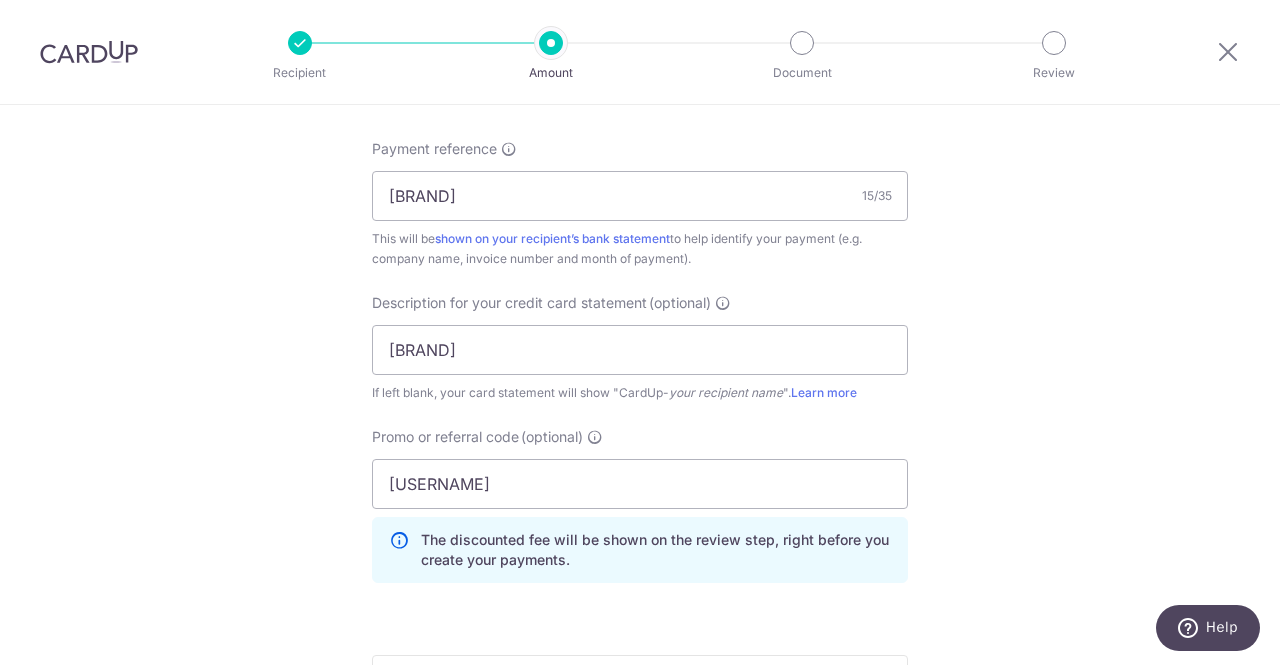 click on "Tell us more about your payment
Enter payment amount
SGD
4,604.16
4604.16
GST
(optional)
SGD
Select Card
**** 1292
Add credit card
Your Cards
**** 3521
**** 9153
**** 5349
**** 1007
**** 2806" at bounding box center (640, -45) 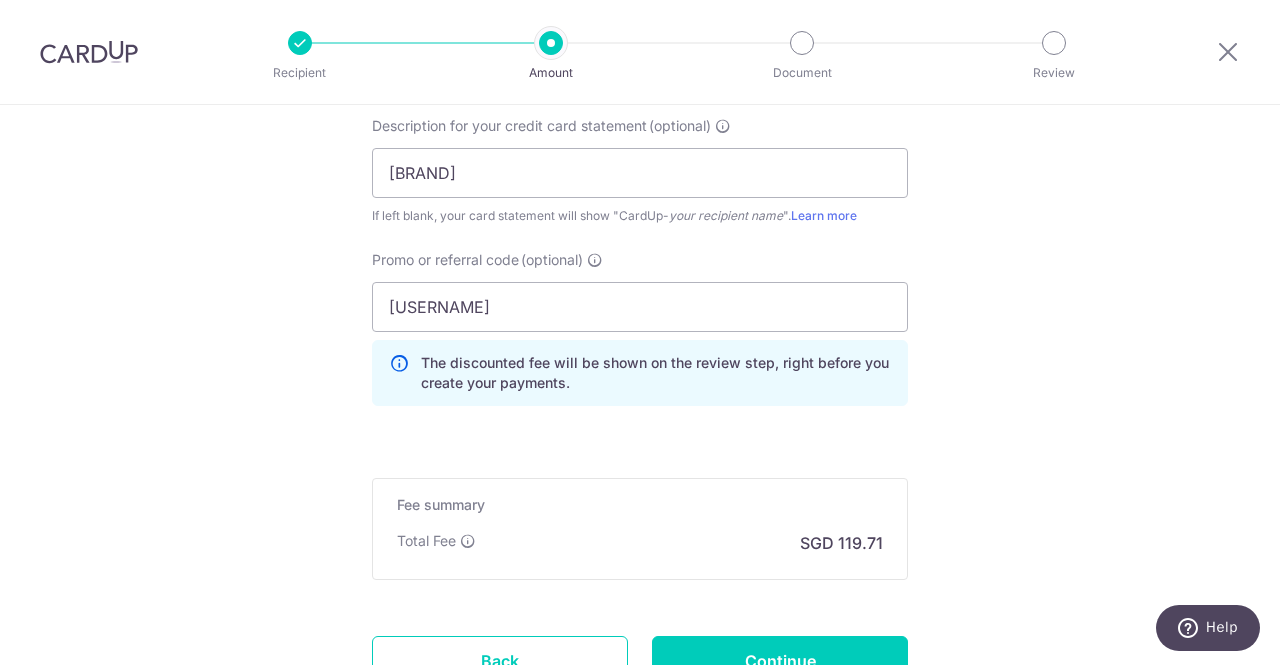 scroll, scrollTop: 1492, scrollLeft: 0, axis: vertical 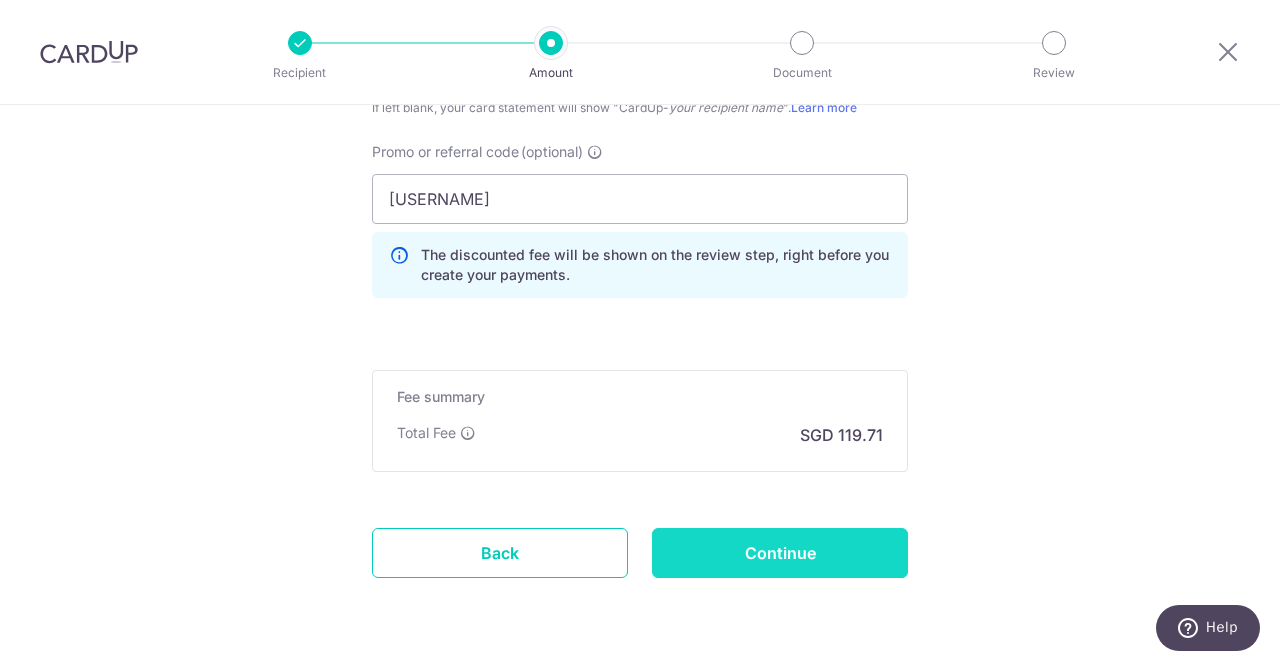 click on "Continue" at bounding box center [780, 553] 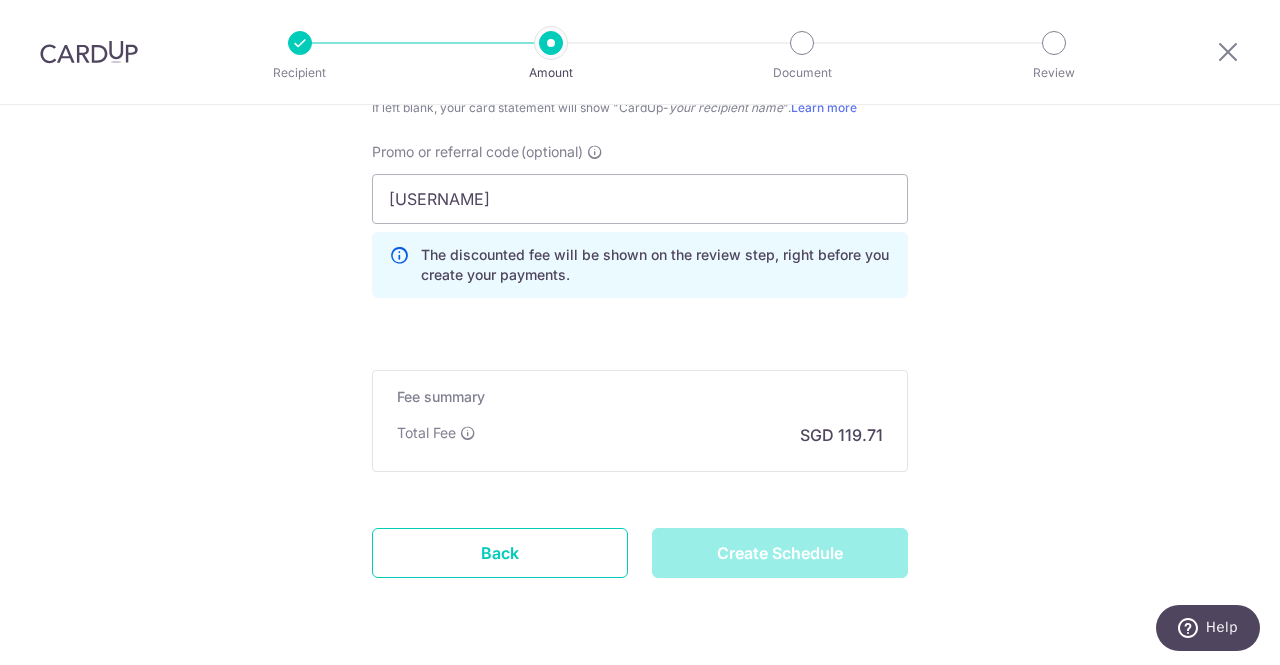 type on "Create Schedule" 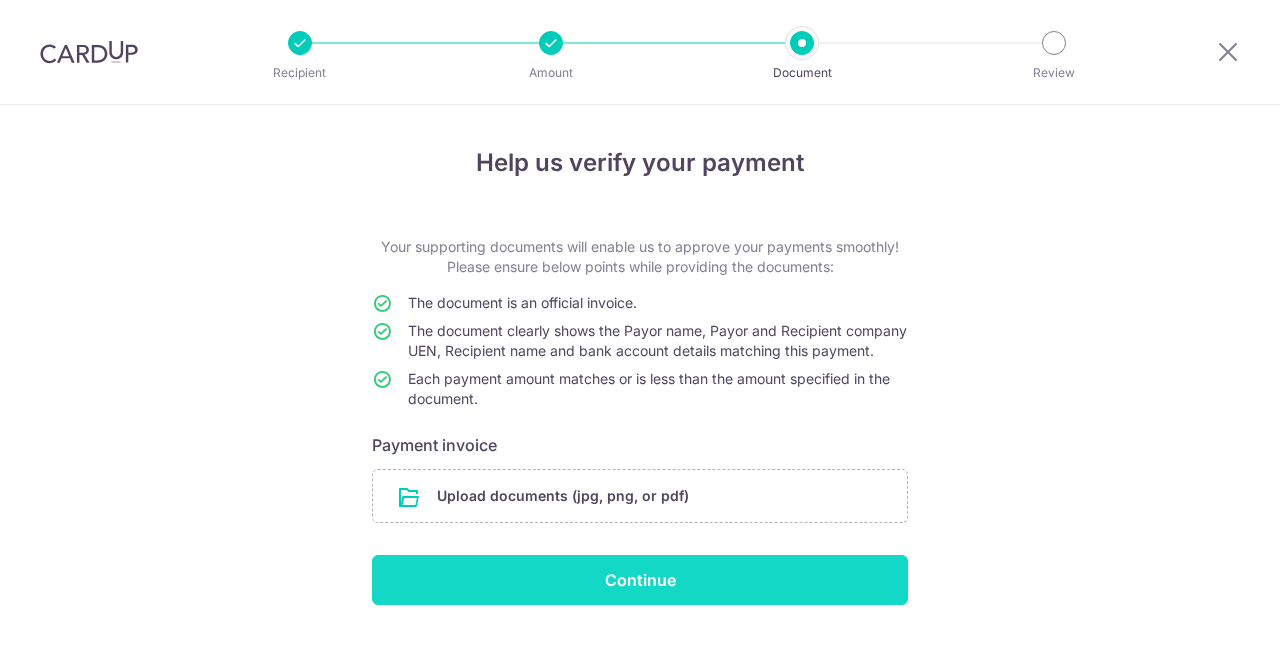 scroll, scrollTop: 0, scrollLeft: 0, axis: both 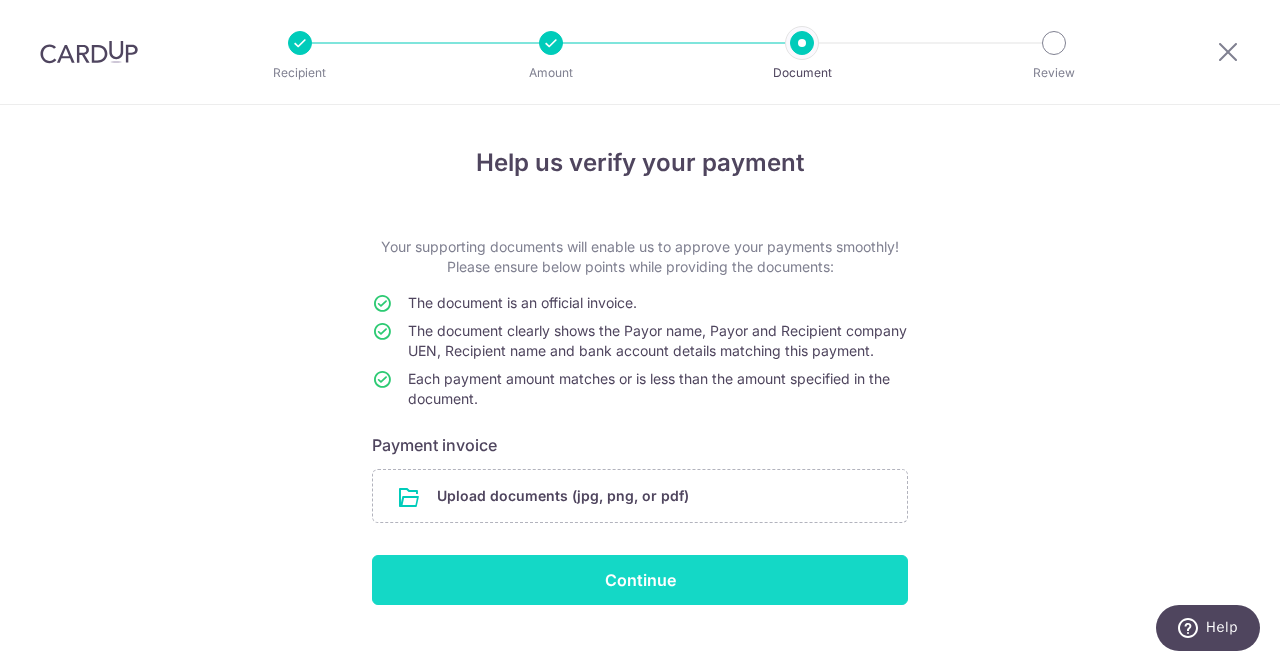 click on "Continue" at bounding box center [640, 580] 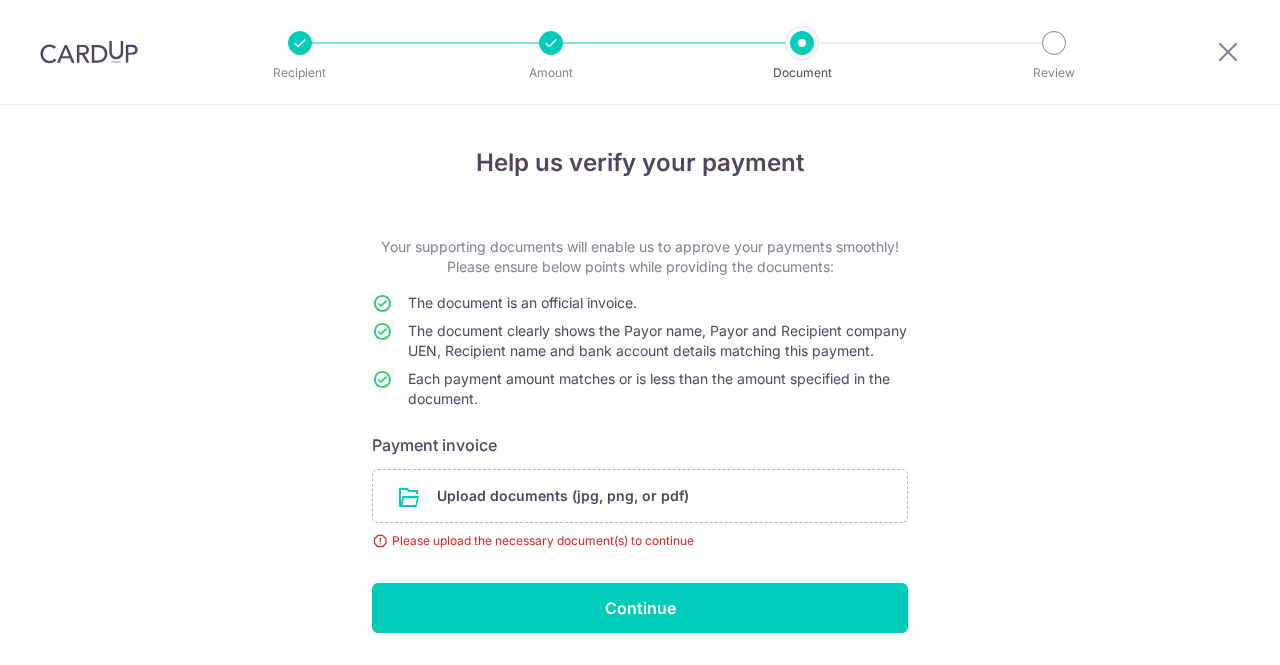 scroll, scrollTop: 0, scrollLeft: 0, axis: both 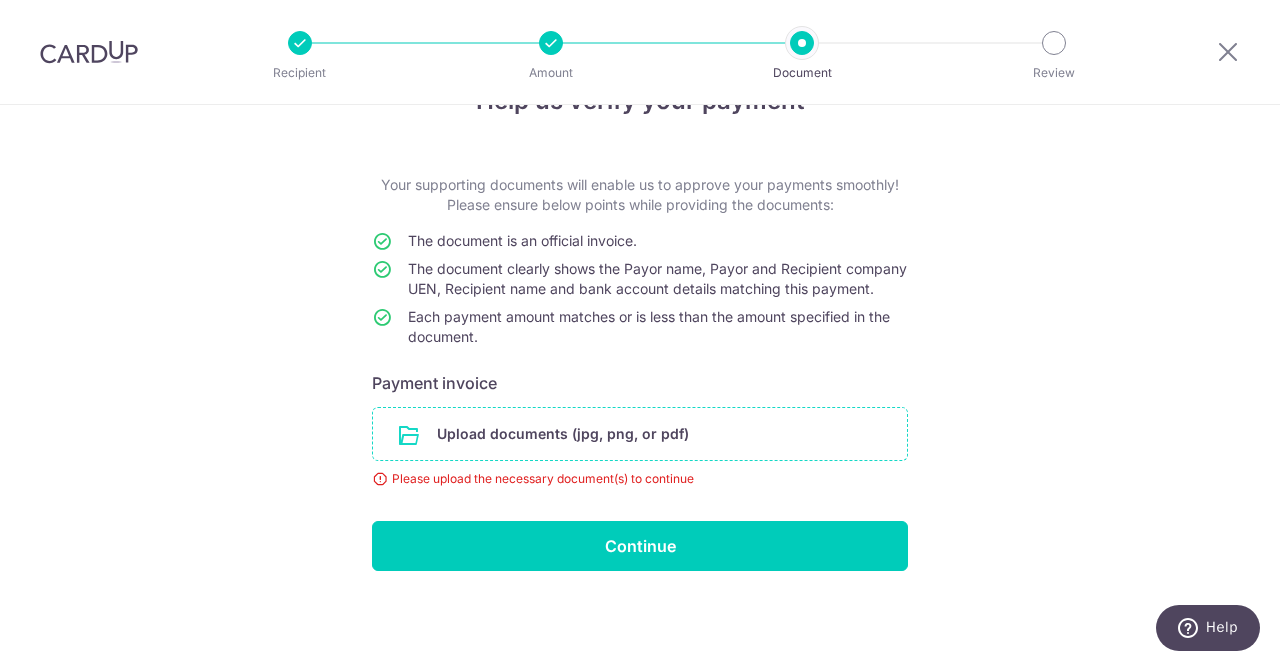 click at bounding box center [640, 434] 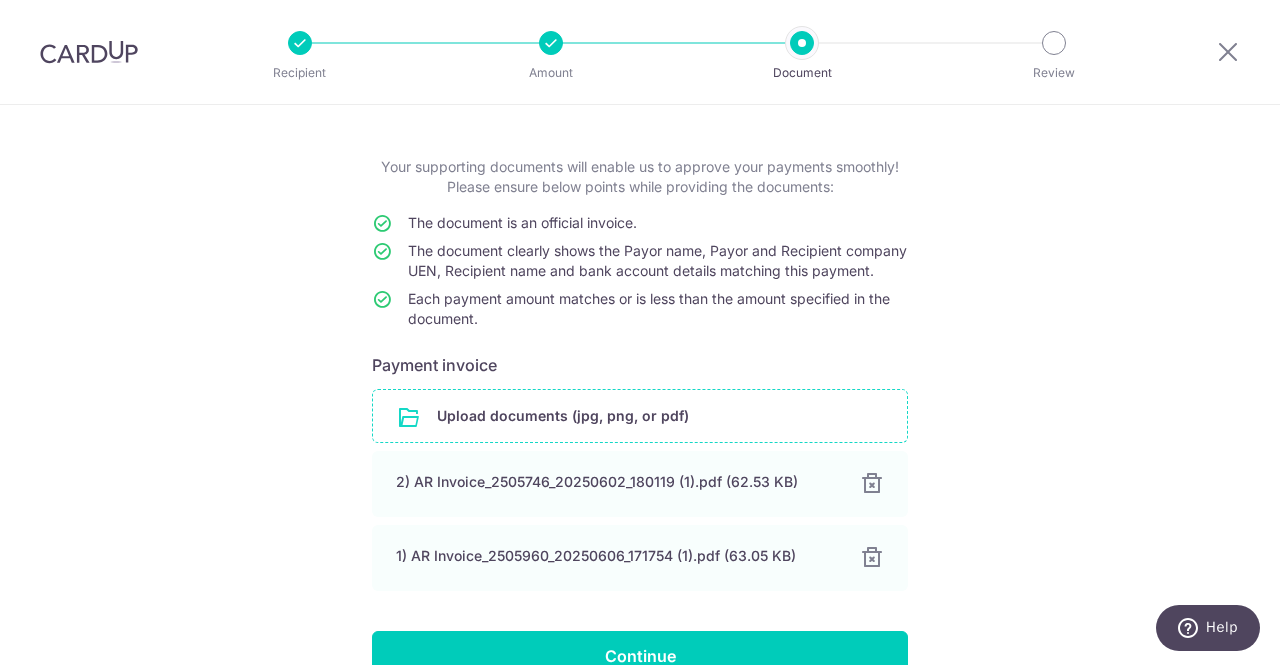 scroll, scrollTop: 208, scrollLeft: 0, axis: vertical 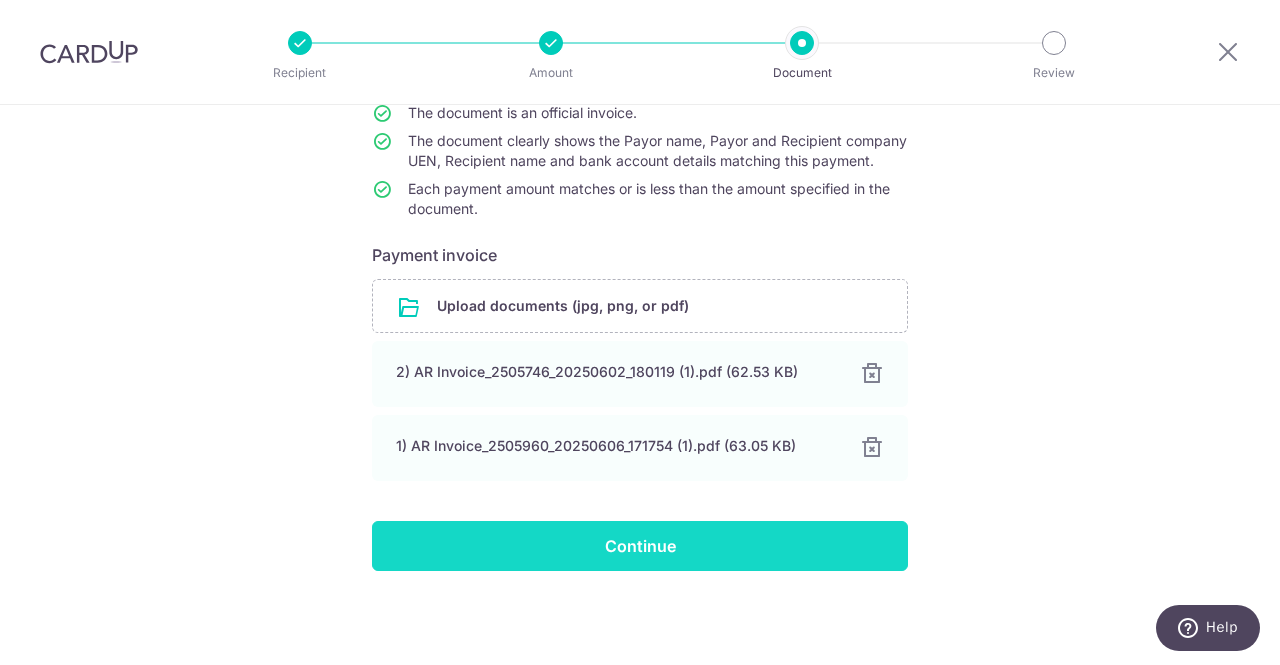 click on "Continue" at bounding box center [640, 546] 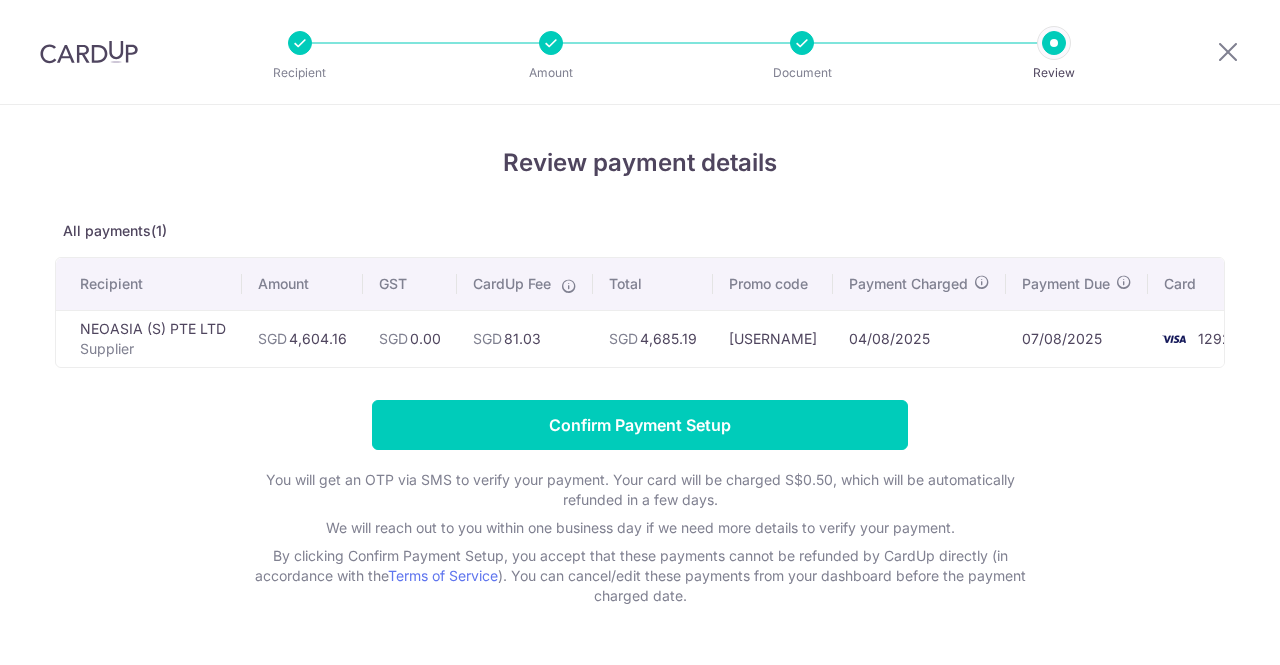 scroll, scrollTop: 0, scrollLeft: 0, axis: both 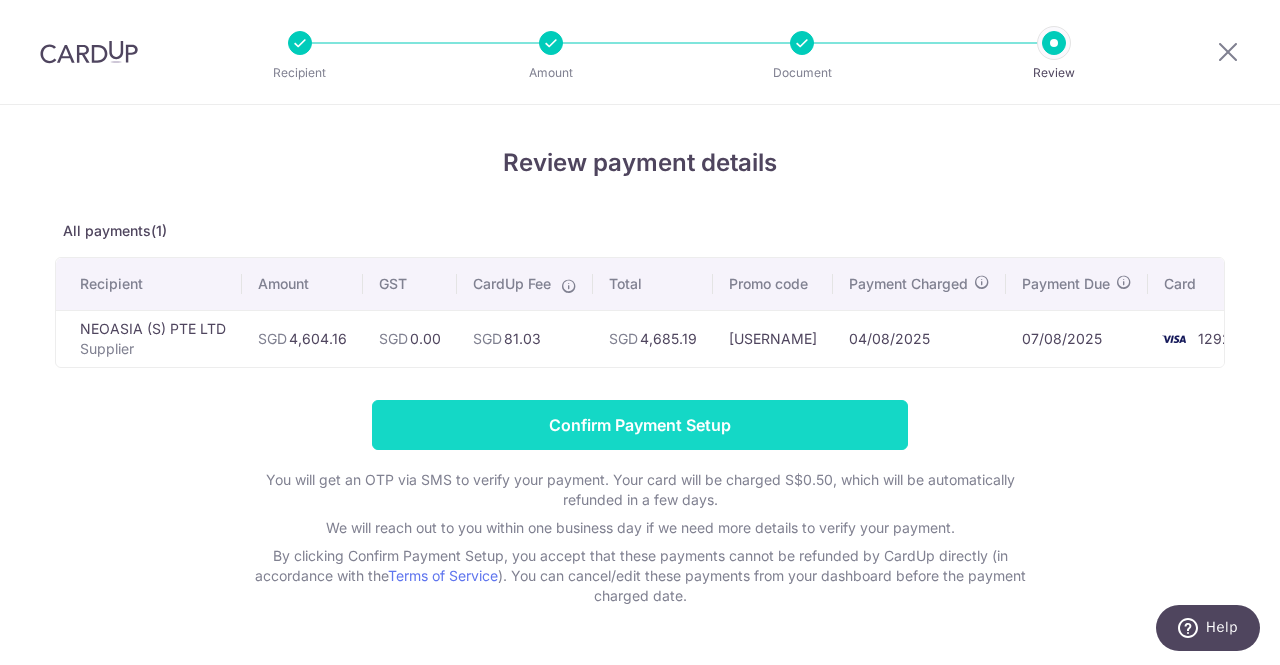 click on "Confirm Payment Setup" at bounding box center (640, 425) 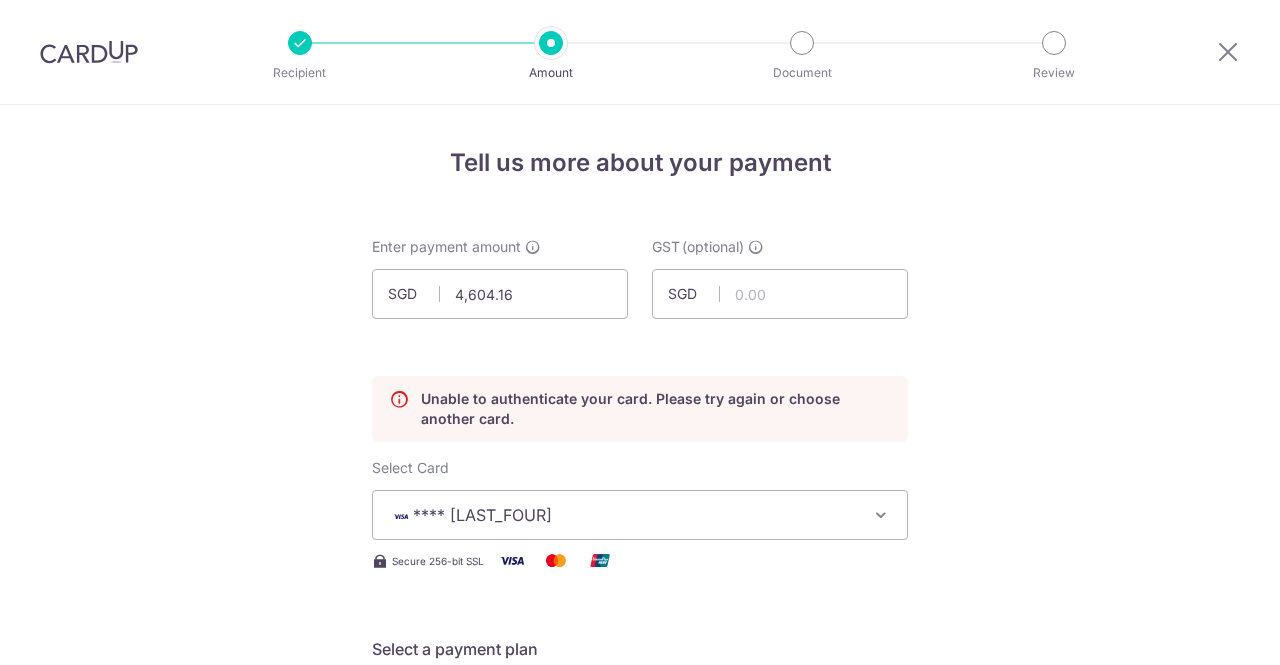 scroll, scrollTop: 0, scrollLeft: 0, axis: both 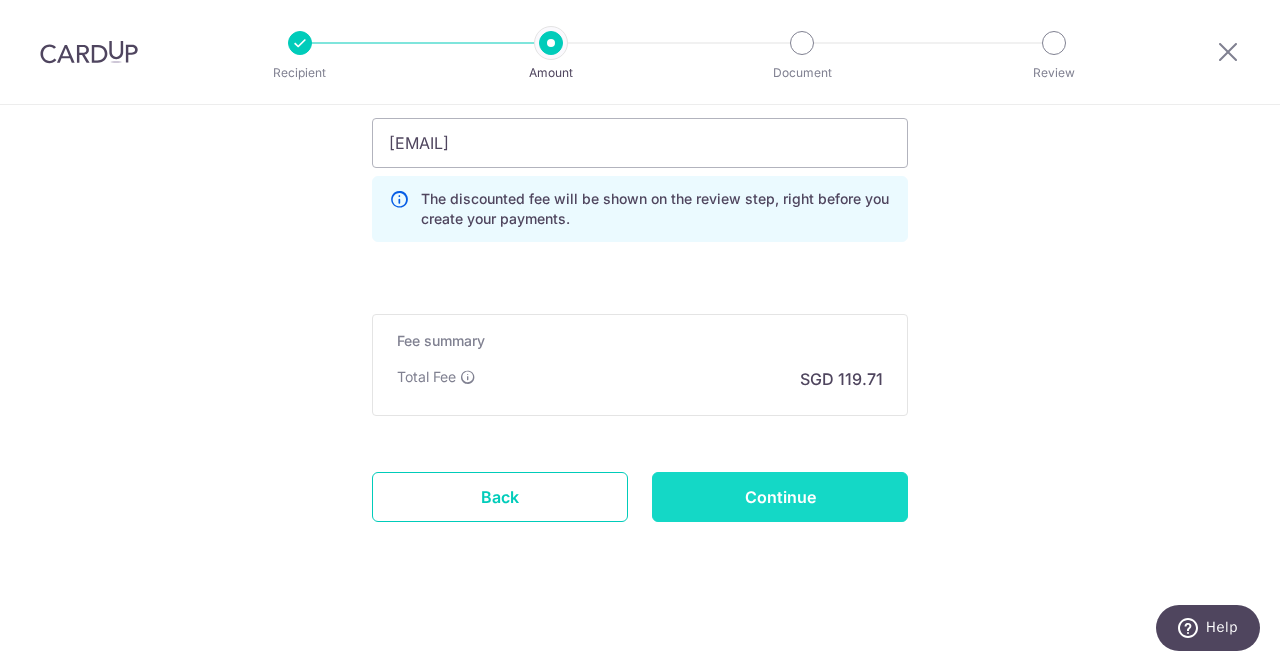 click on "Continue" at bounding box center [780, 497] 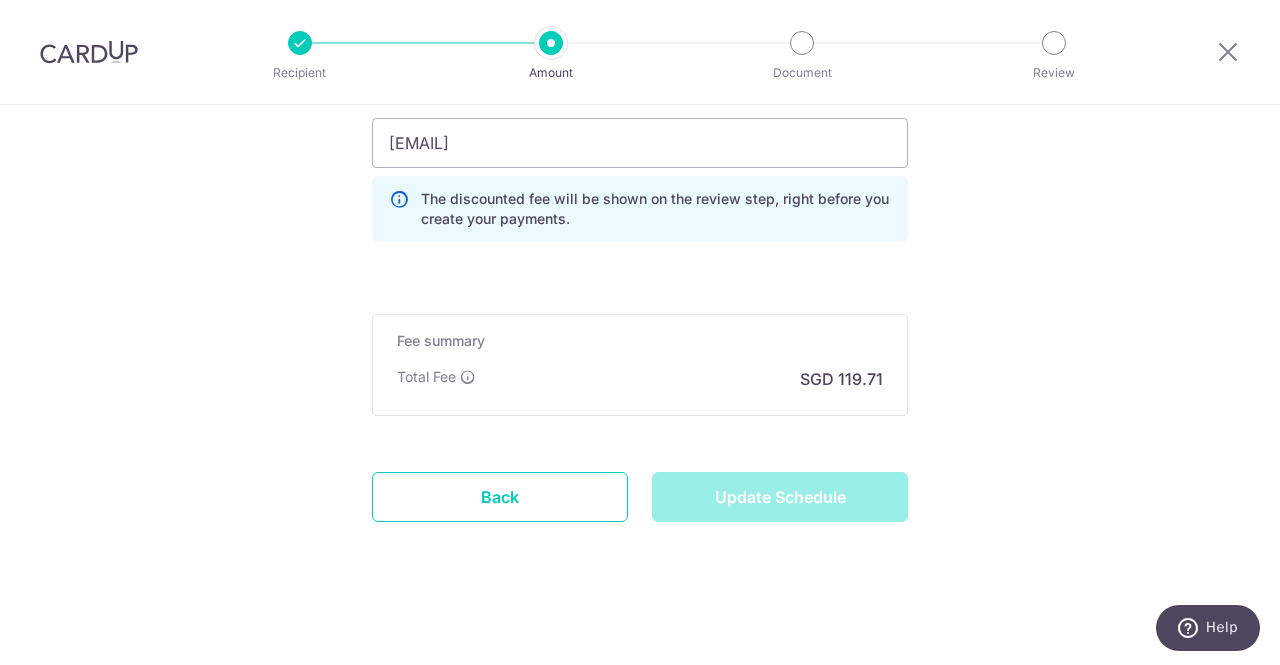 type on "Update Schedule" 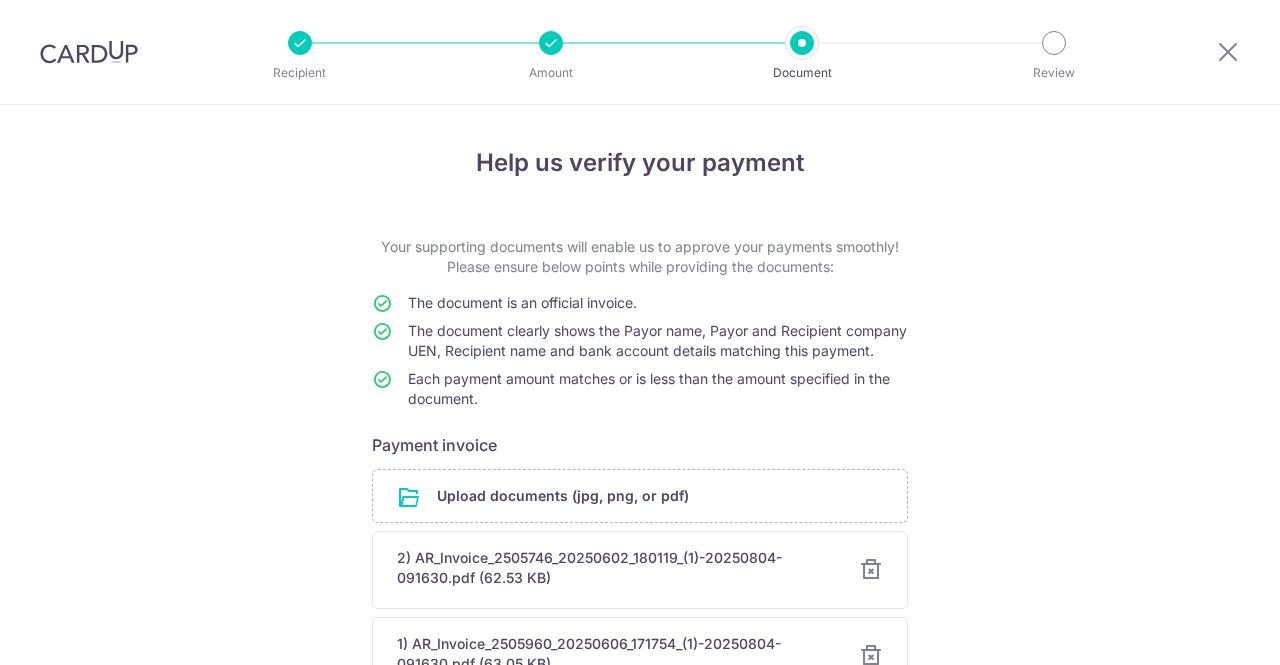 scroll, scrollTop: 0, scrollLeft: 0, axis: both 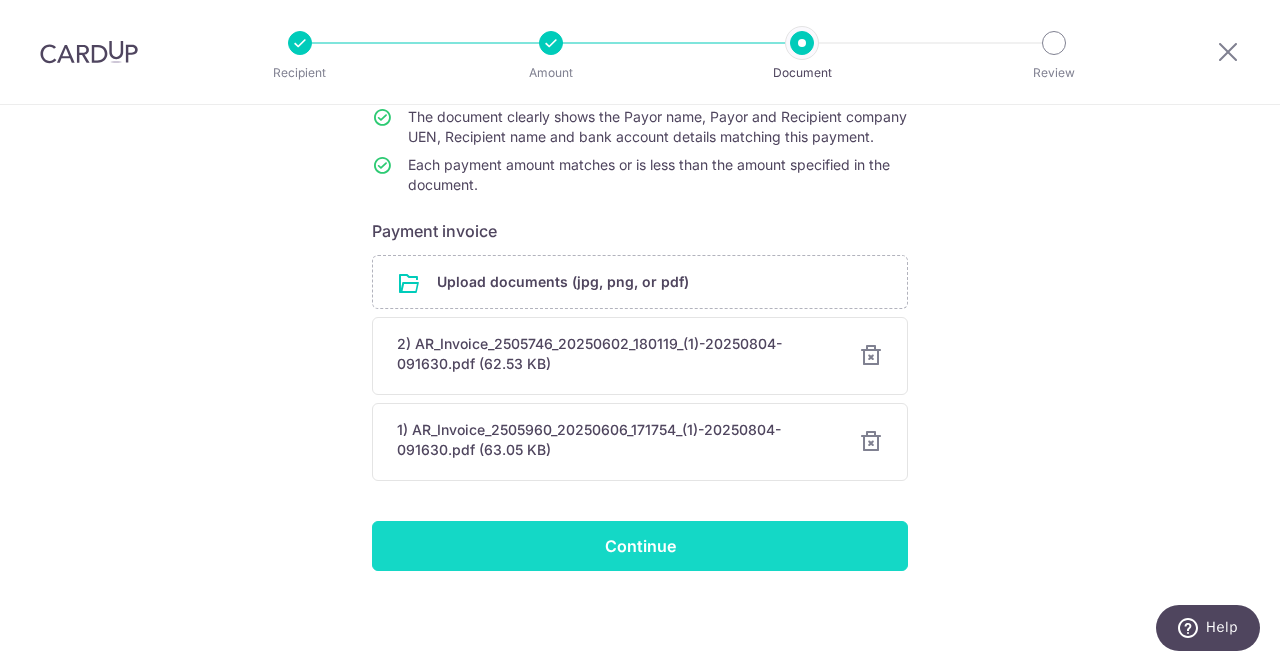 click on "Continue" at bounding box center (640, 546) 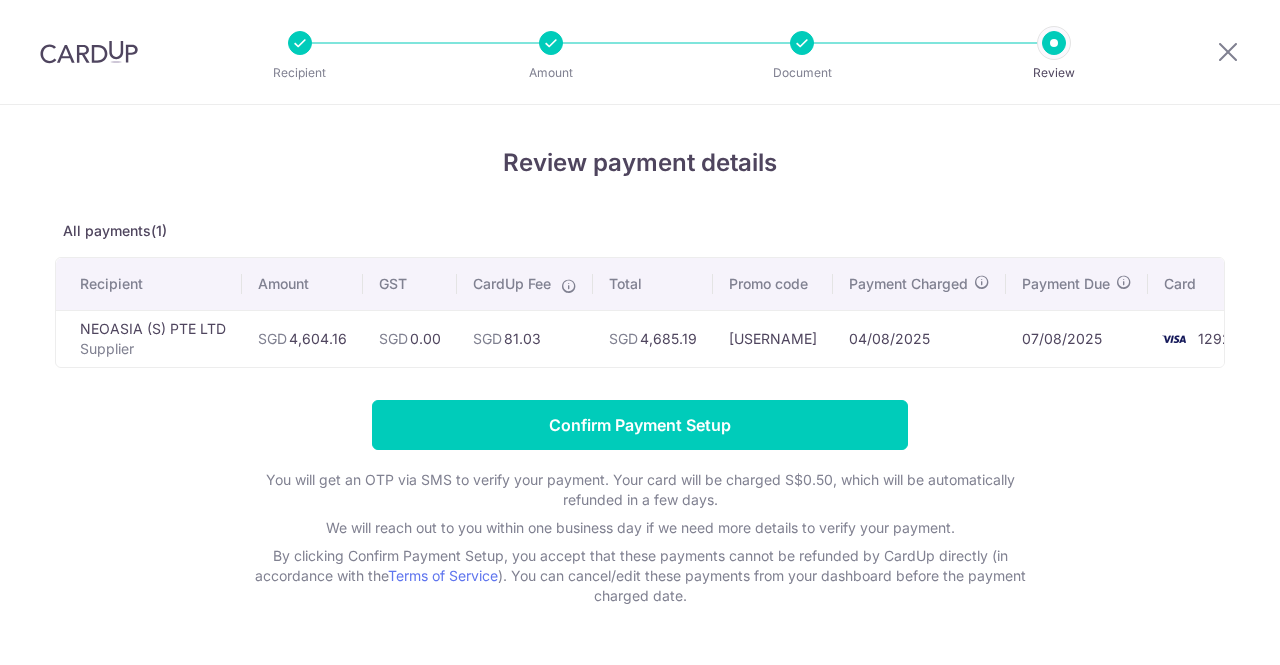 scroll, scrollTop: 0, scrollLeft: 0, axis: both 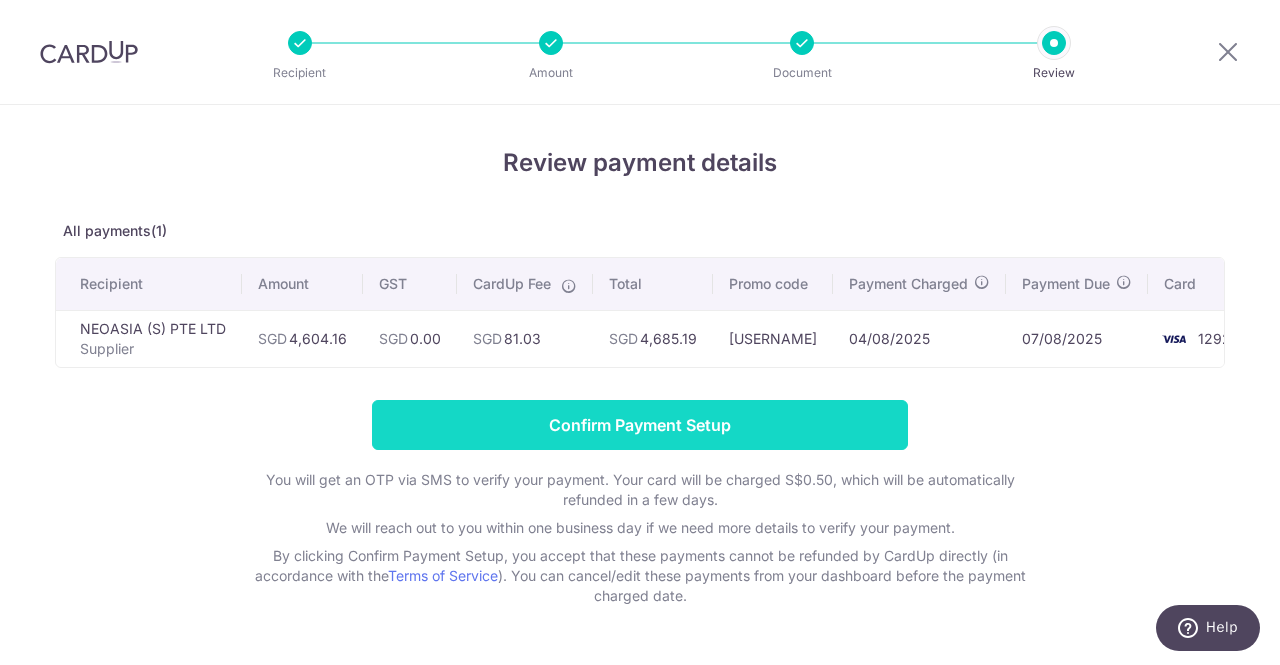 click on "Confirm Payment Setup" at bounding box center (640, 425) 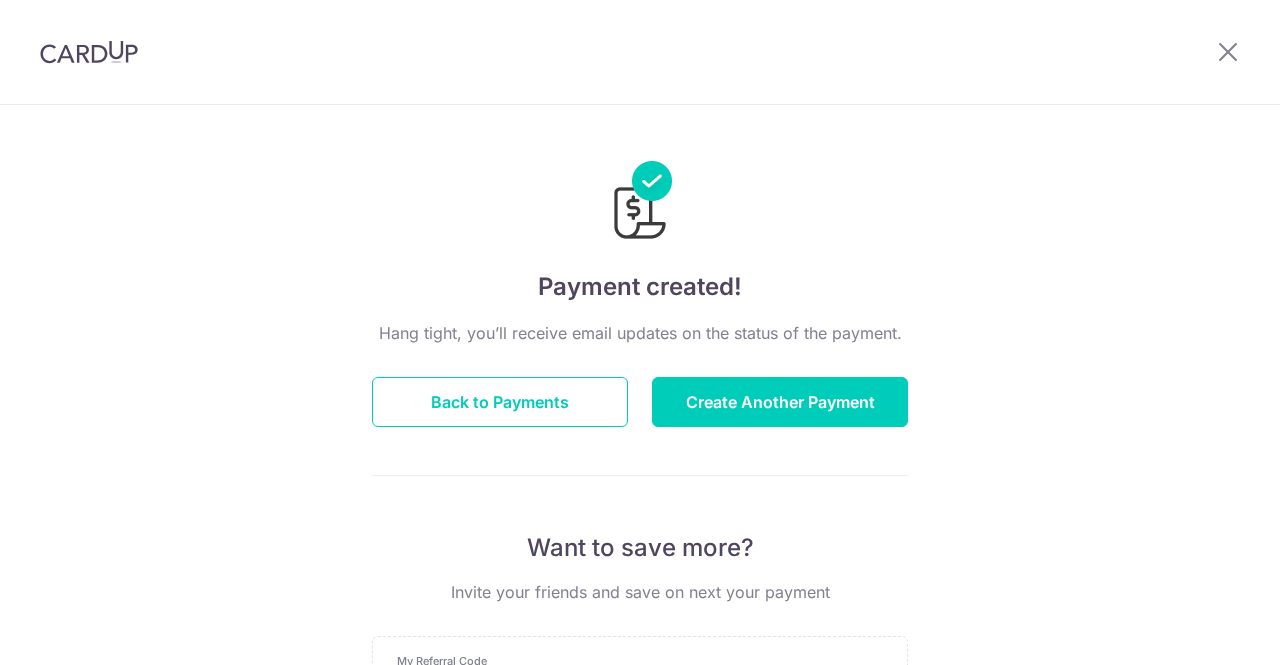 scroll, scrollTop: 0, scrollLeft: 0, axis: both 